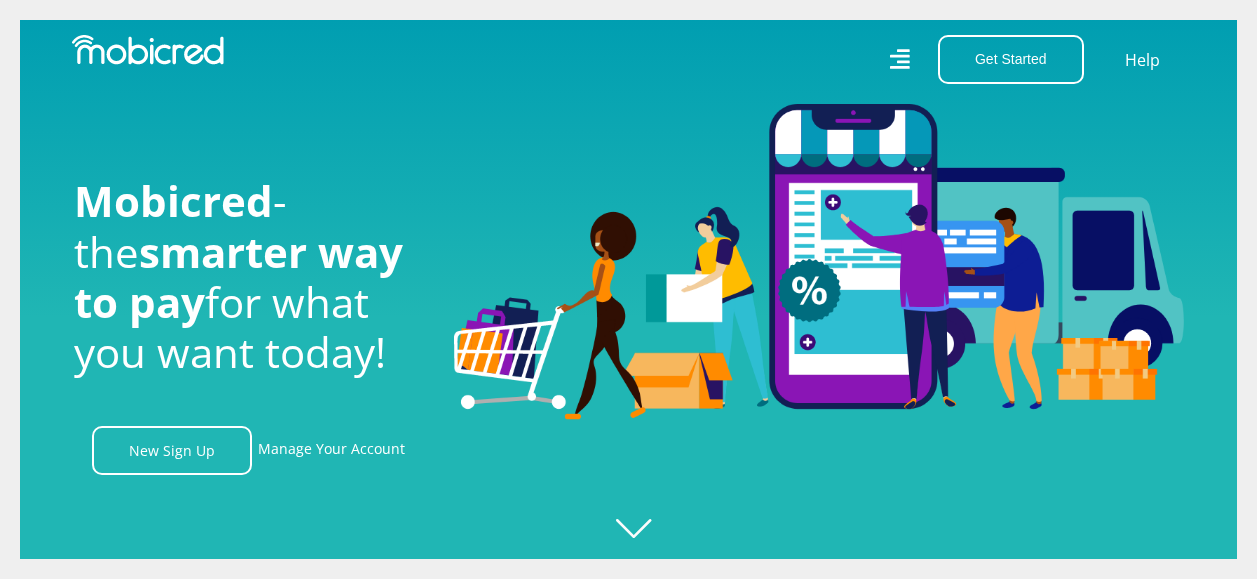 scroll, scrollTop: 0, scrollLeft: 0, axis: both 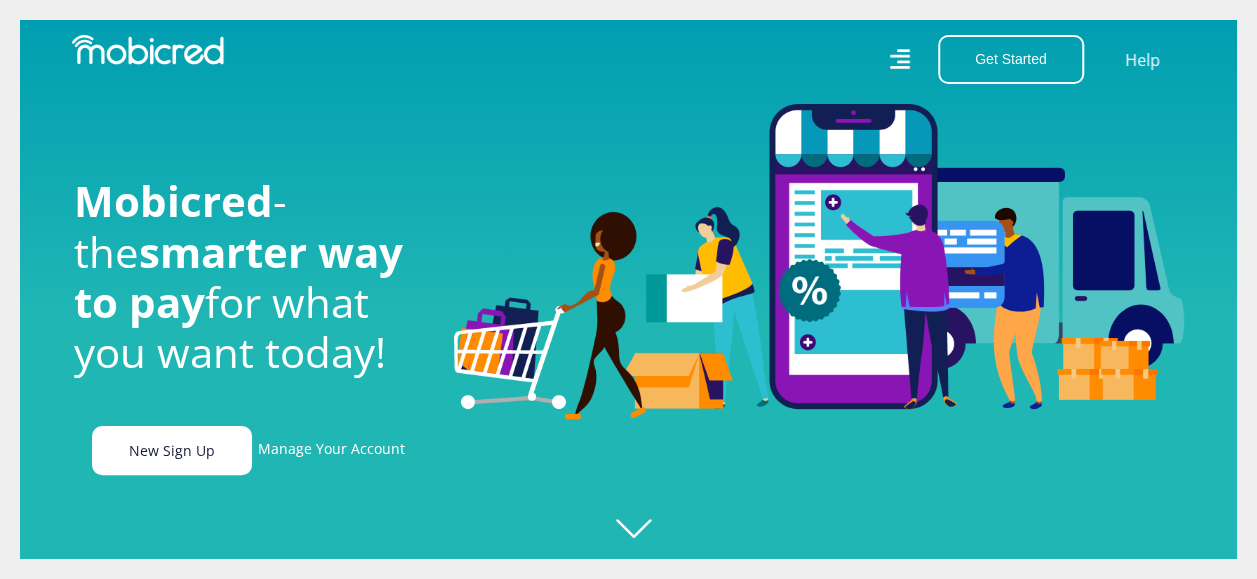 click on "New Sign Up" at bounding box center (172, 450) 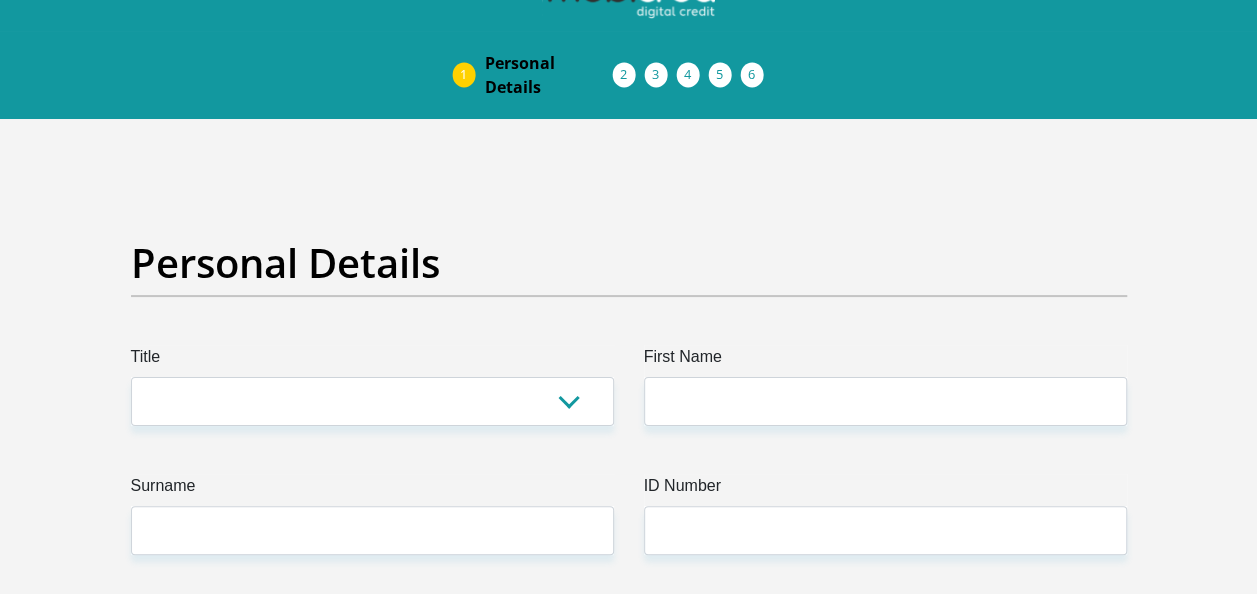 scroll, scrollTop: 0, scrollLeft: 0, axis: both 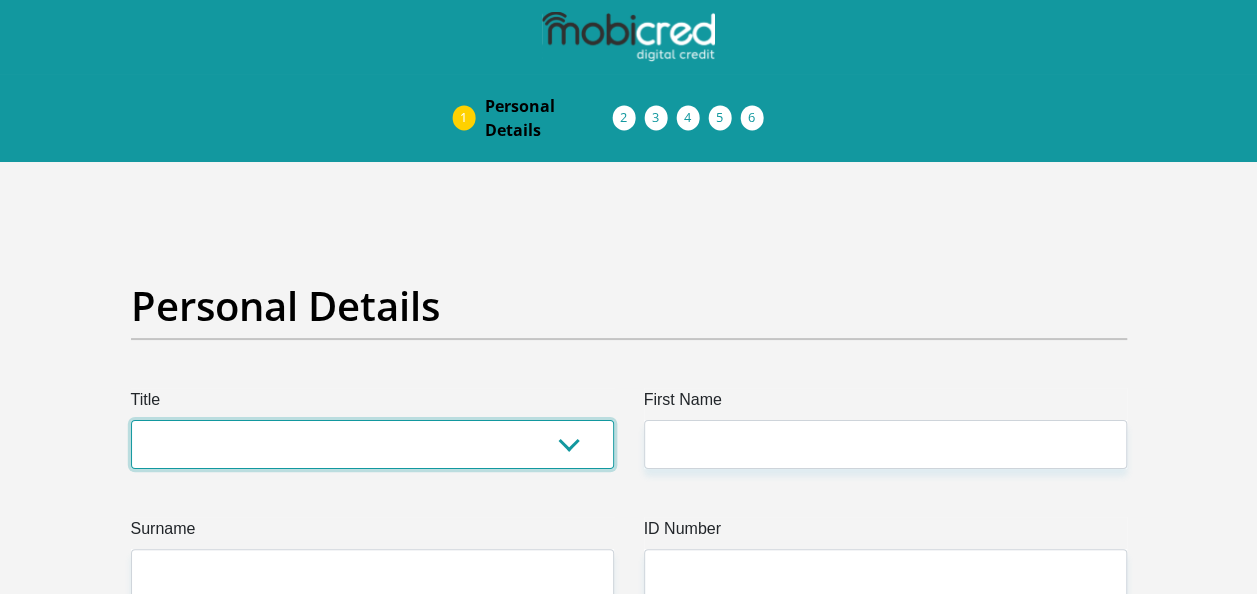click on "Mr
Ms
Mrs
Dr
Other" at bounding box center [372, 444] 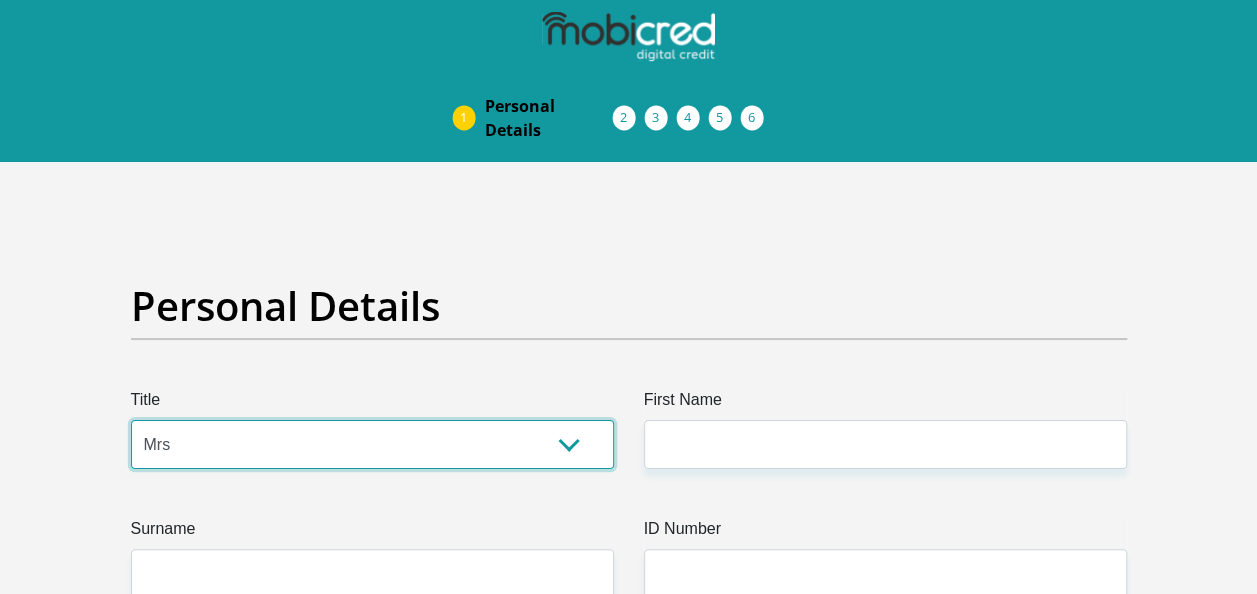 click on "Mr
Ms
Mrs
Dr
Other" at bounding box center [372, 444] 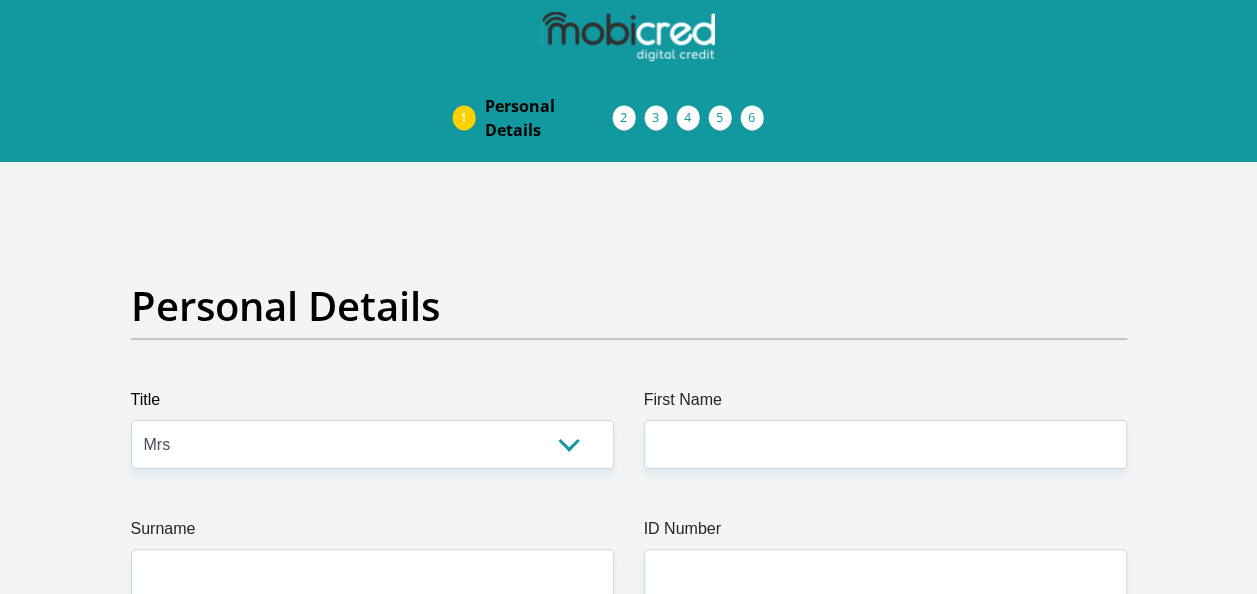 click on "ID Number" at bounding box center [885, 533] 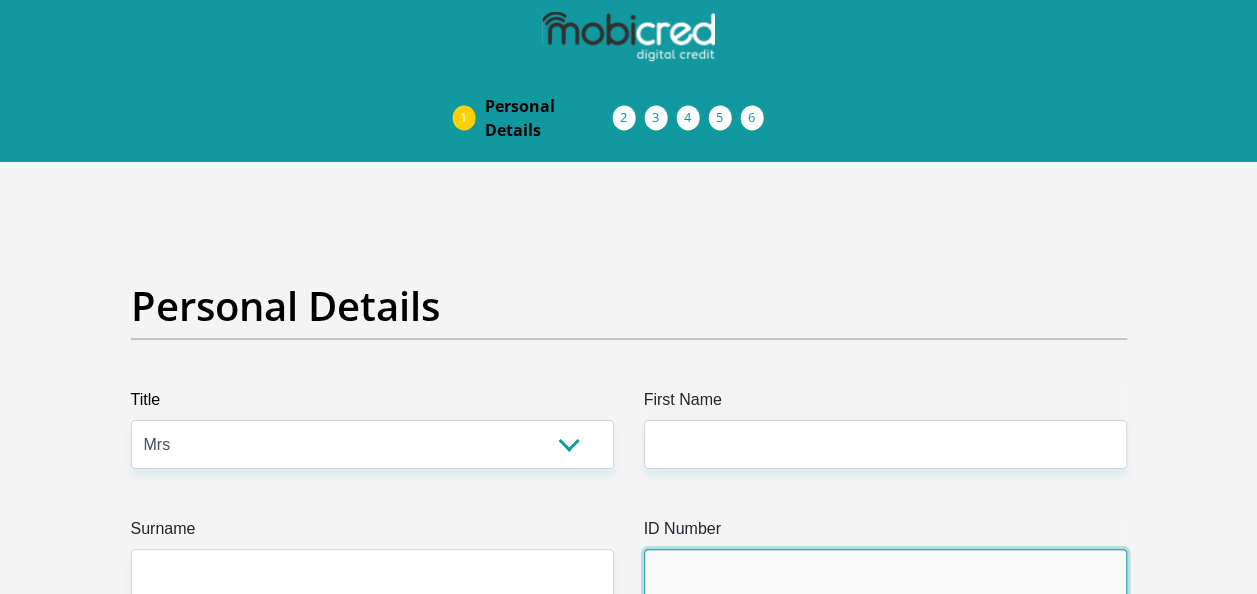 click on "ID Number" at bounding box center (885, 573) 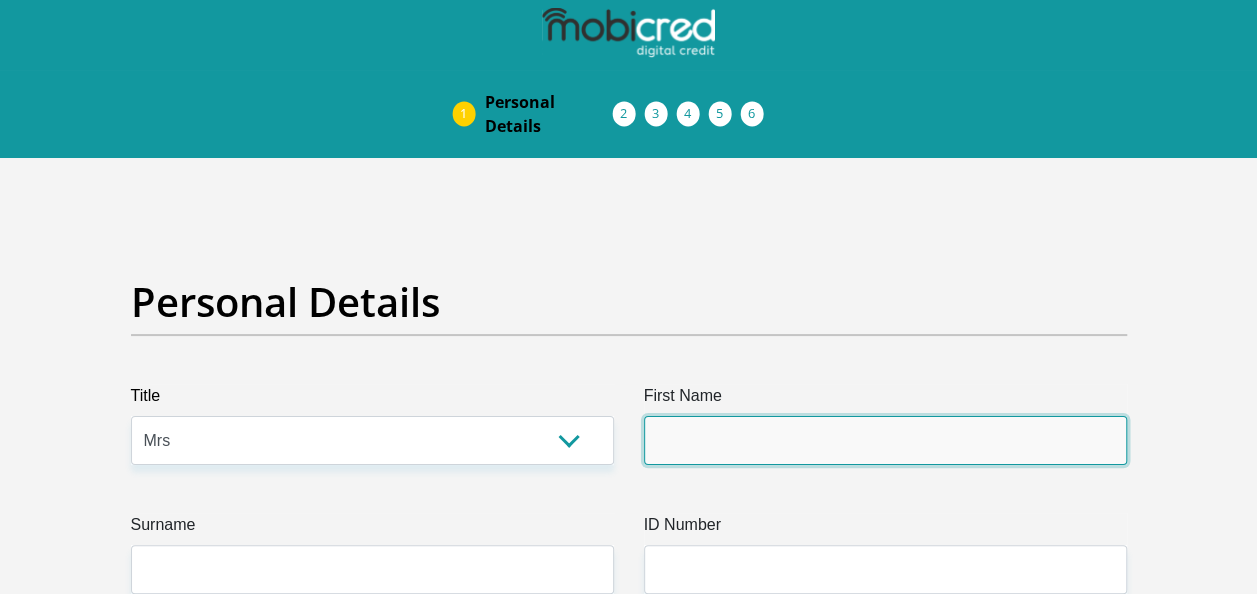 click on "First Name" at bounding box center (885, 440) 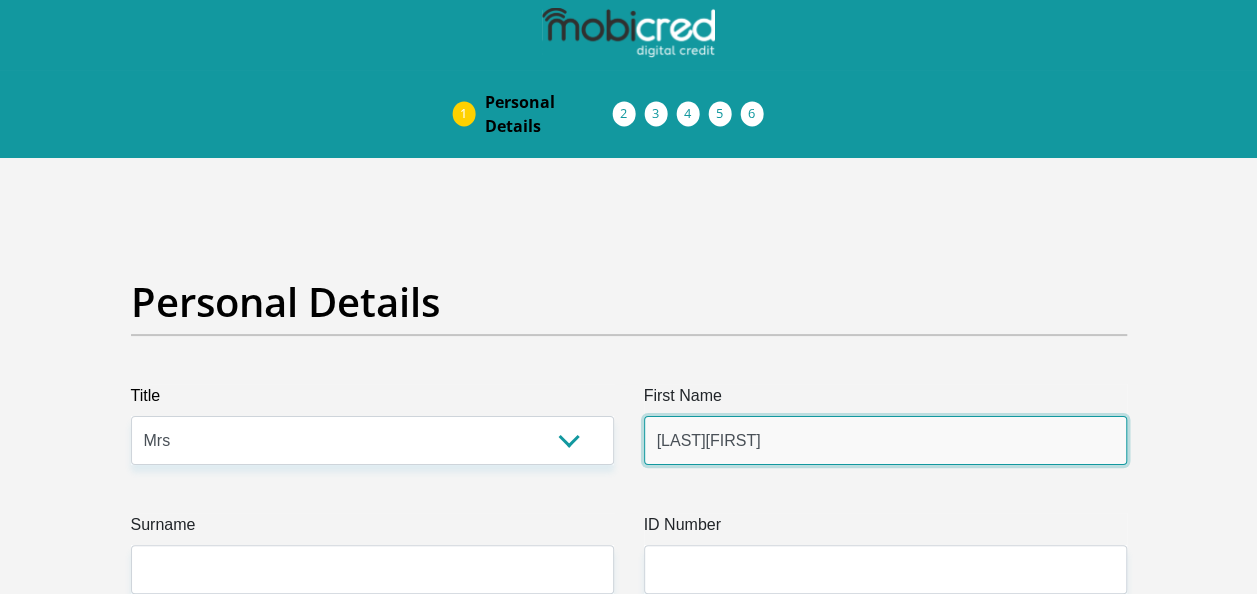 type on "[LAST]" 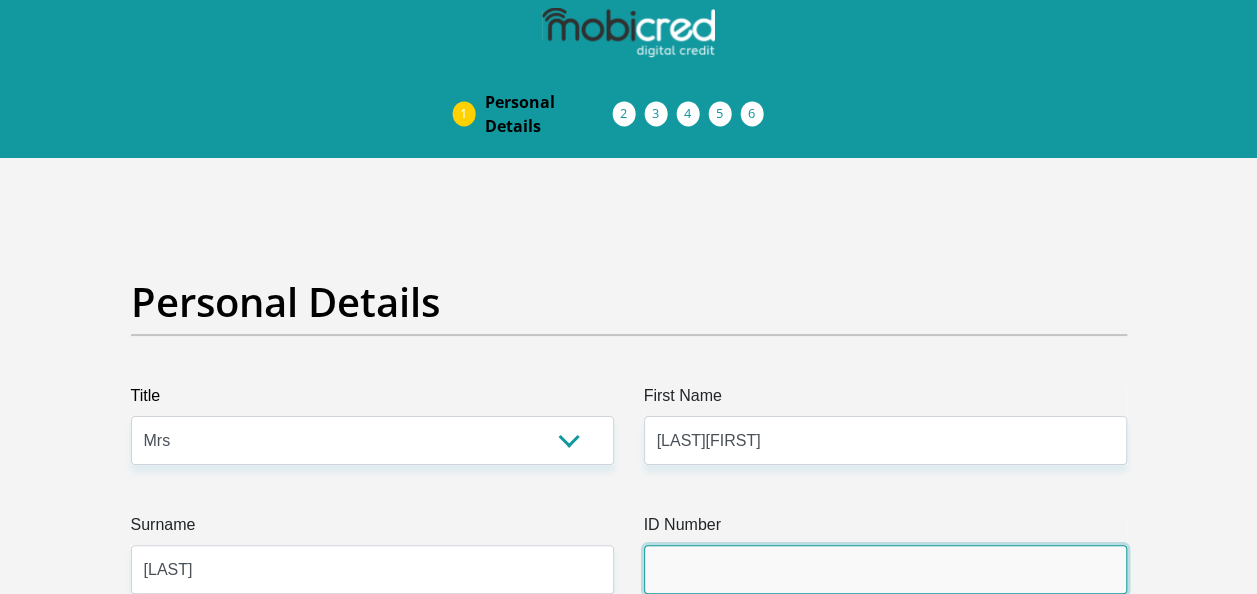 type on "[ID]" 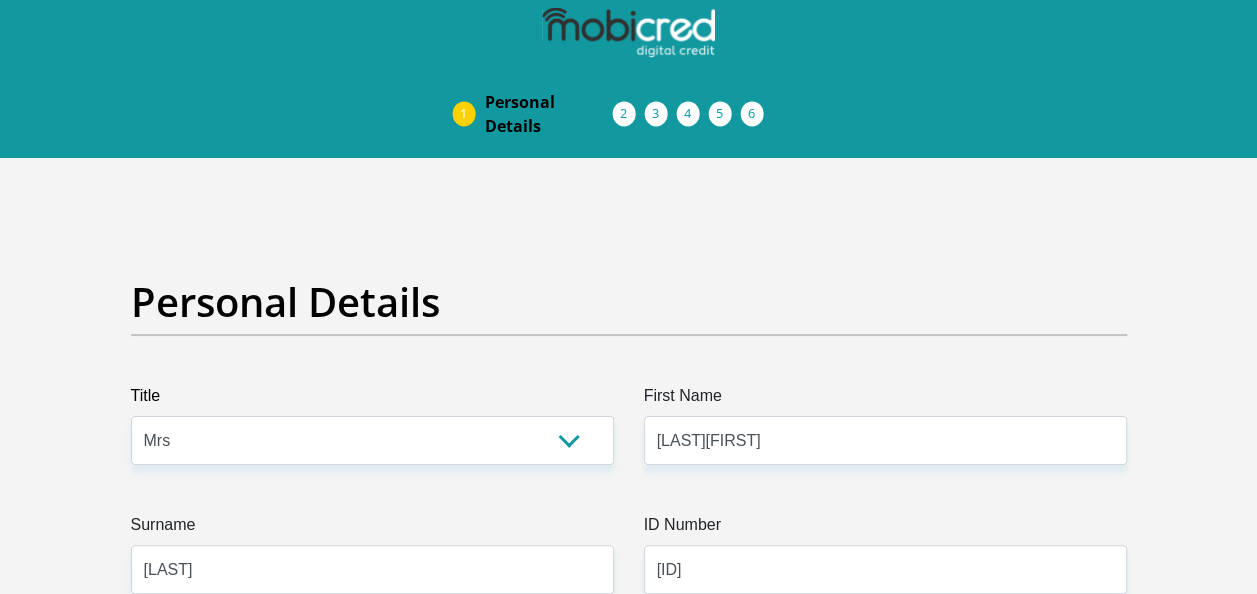 type on "[PHONE]" 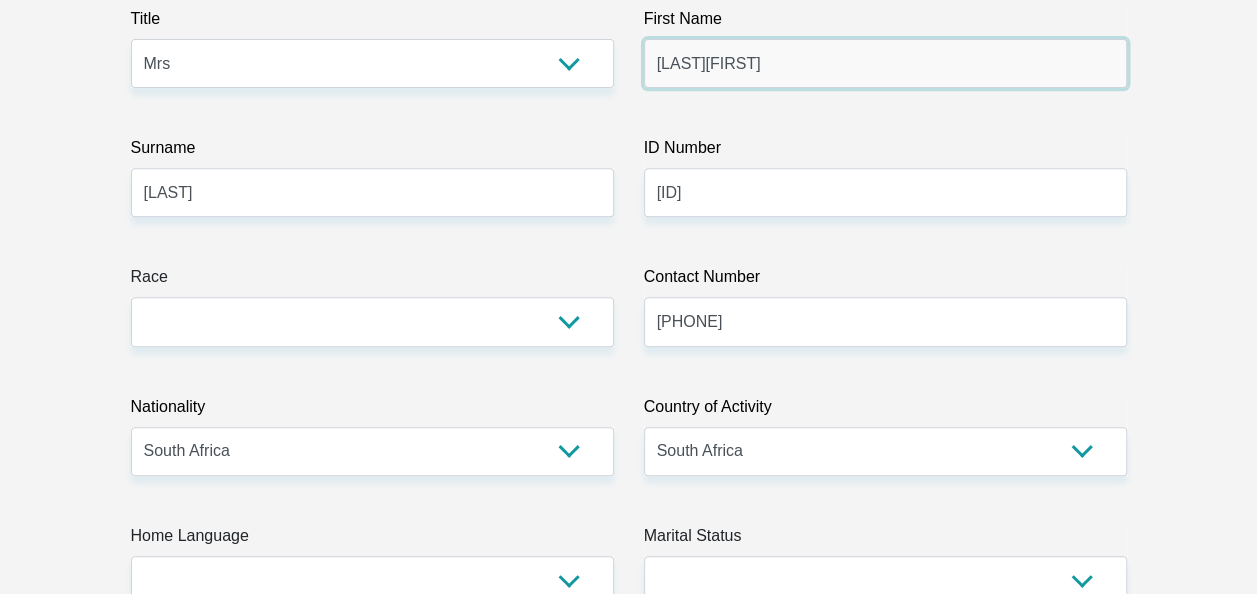 scroll, scrollTop: 382, scrollLeft: 0, axis: vertical 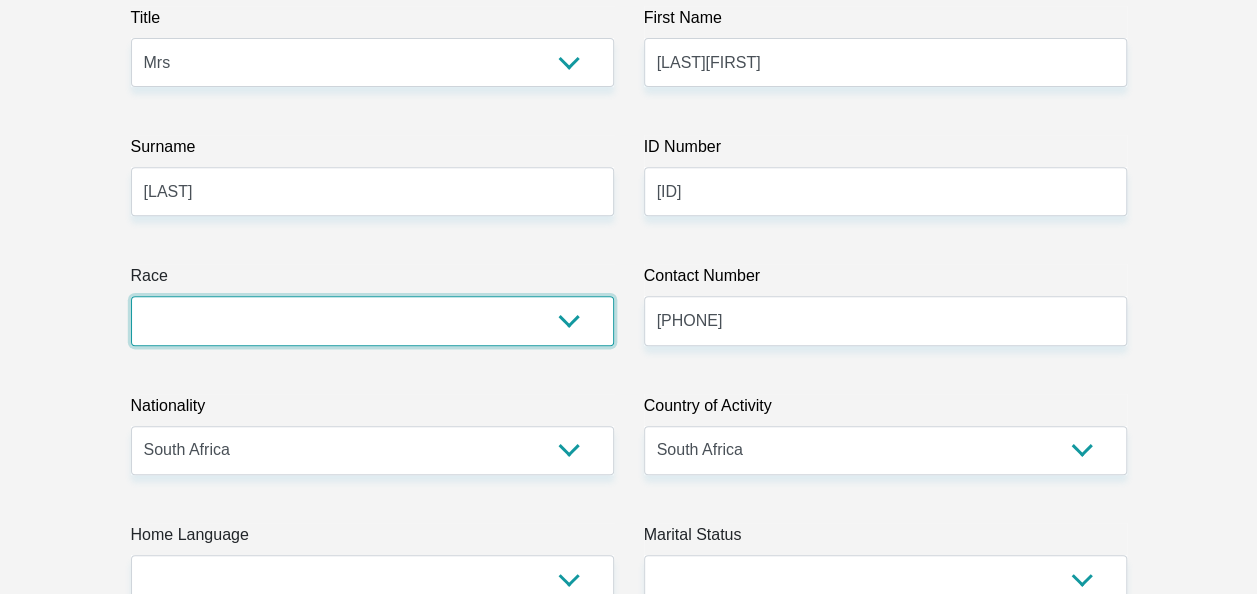 click on "Black
Coloured
Indian
White
Other" at bounding box center (372, 320) 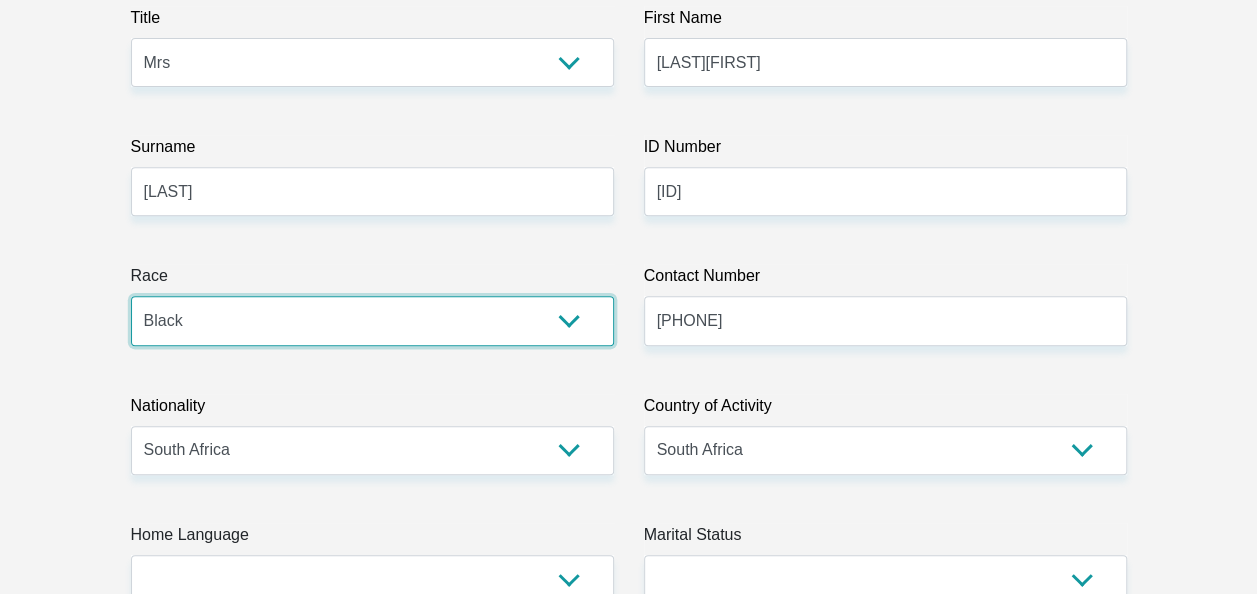 click on "Black
Coloured
Indian
White
Other" at bounding box center [372, 320] 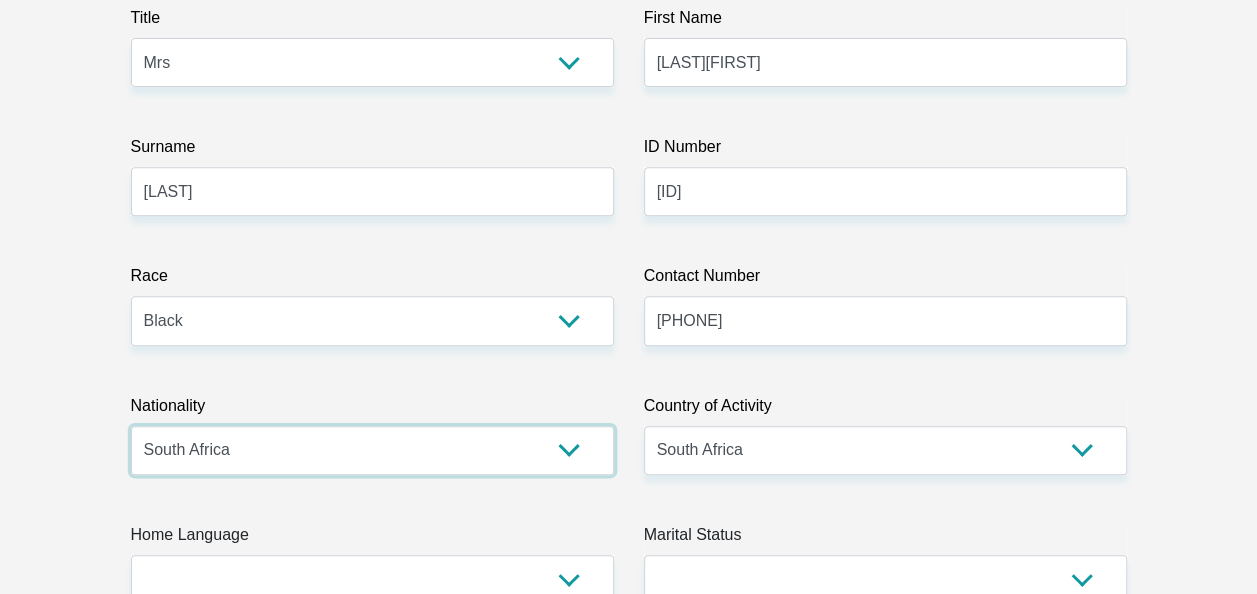 click on "South Africa
Afghanistan
Aland Islands
Albania
Algeria
America Samoa
American Virgin Islands
Andorra
Angola
Anguilla
Antarctica
Antigua and Barbuda
Argentina
Armenia
Aruba
Ascension Island
Australia
Austria
Azerbaijan
Bahamas
Bahrain
Bangladesh
Barbados
Chad" at bounding box center (372, 450) 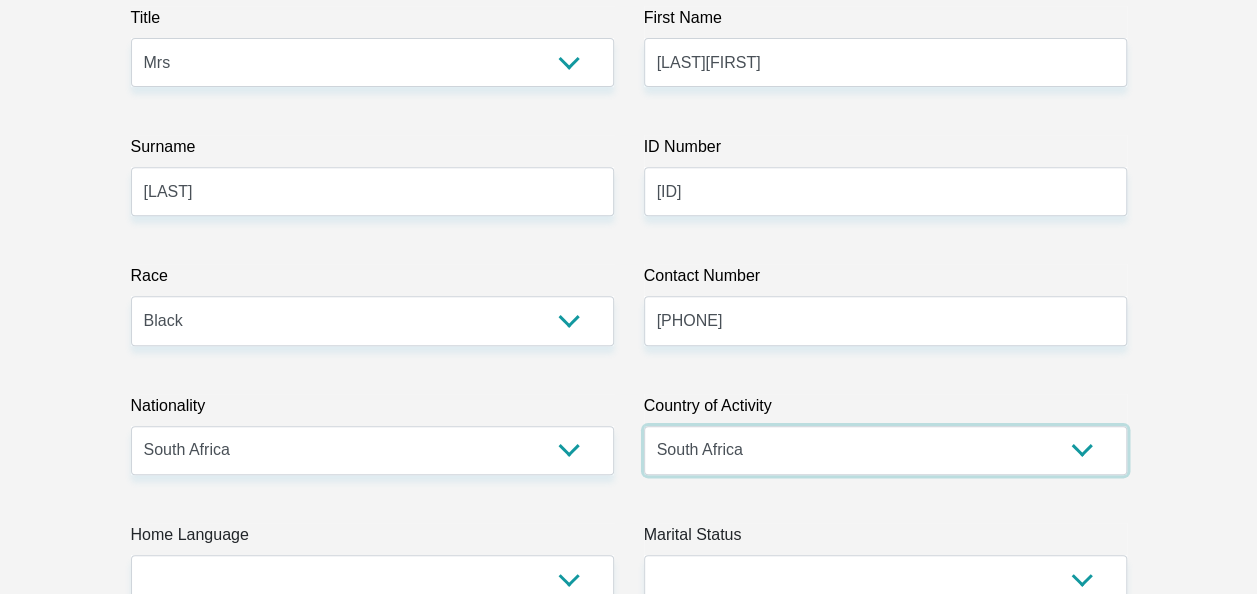 click on "South Africa
Afghanistan
Aland Islands
Albania
Algeria
America Samoa
American Virgin Islands
Andorra
Angola
Anguilla
Antarctica
Antigua and Barbuda
Argentina
Armenia
Aruba
Ascension Island
Australia
Austria
Azerbaijan
Chad" at bounding box center (885, 450) 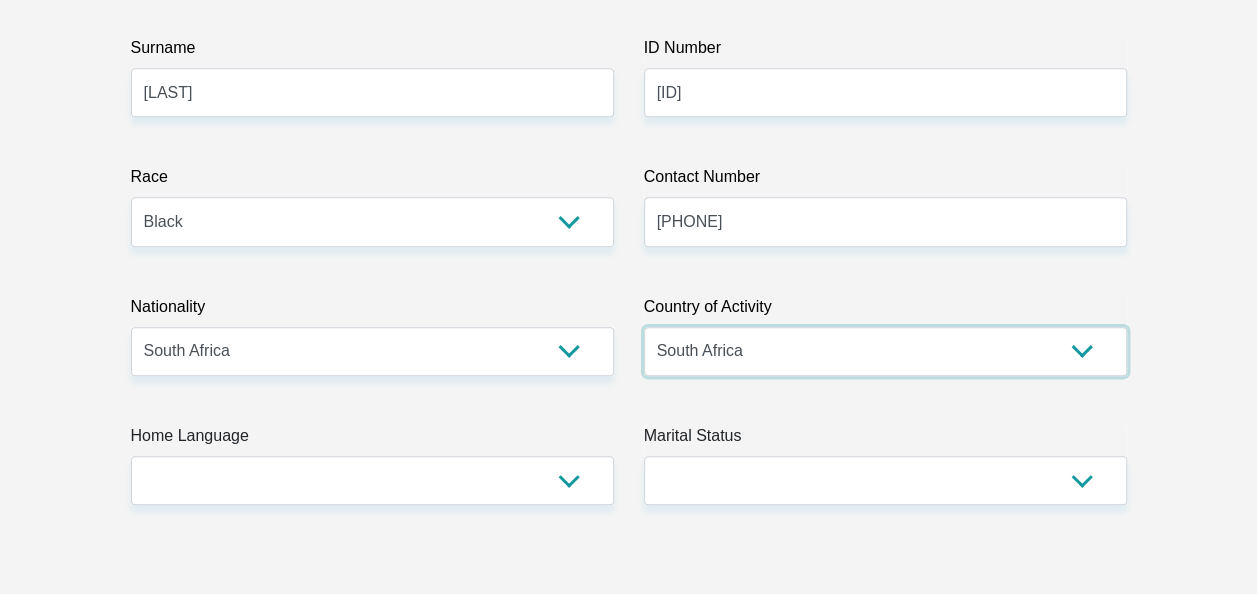 scroll, scrollTop: 508, scrollLeft: 0, axis: vertical 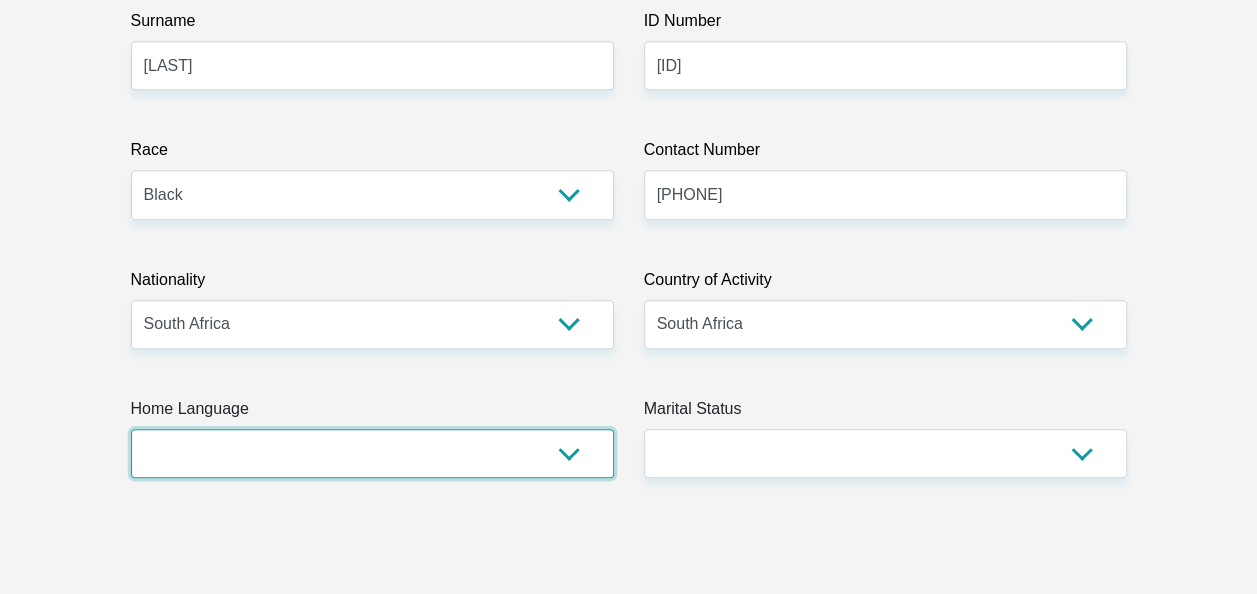 click on "Afrikaans
English
Sepedi
South Ndebele
Southern Sotho
Swati
Tsonga
Tswana
Venda
Xhosa
Zulu
Other" at bounding box center [372, 453] 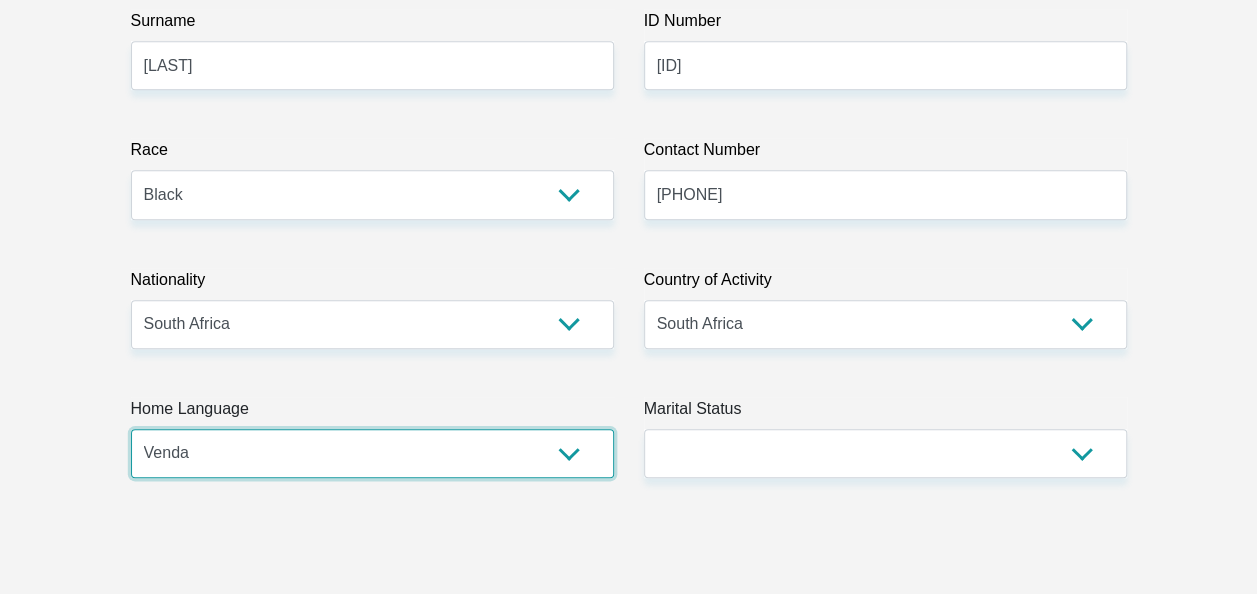 click on "Afrikaans
English
Sepedi
South Ndebele
Southern Sotho
Swati
Tsonga
Tswana
Venda
Xhosa
Zulu
Other" at bounding box center (372, 453) 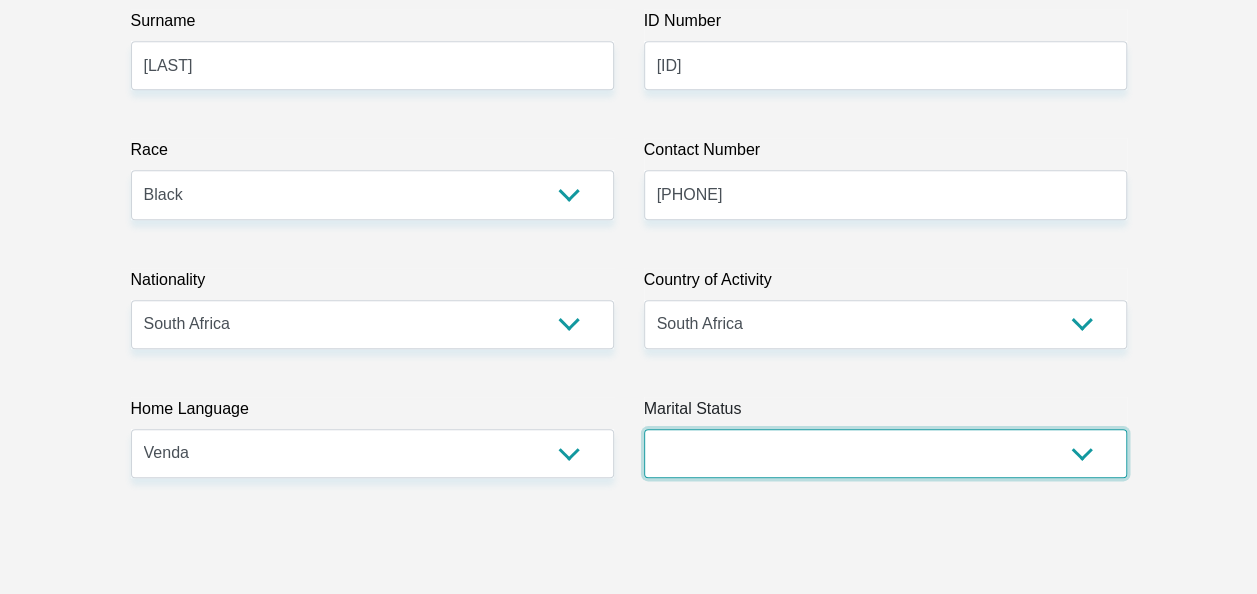 click on "Married ANC
Single
Divorced
Widowed
Married COP or Customary Law" at bounding box center [885, 453] 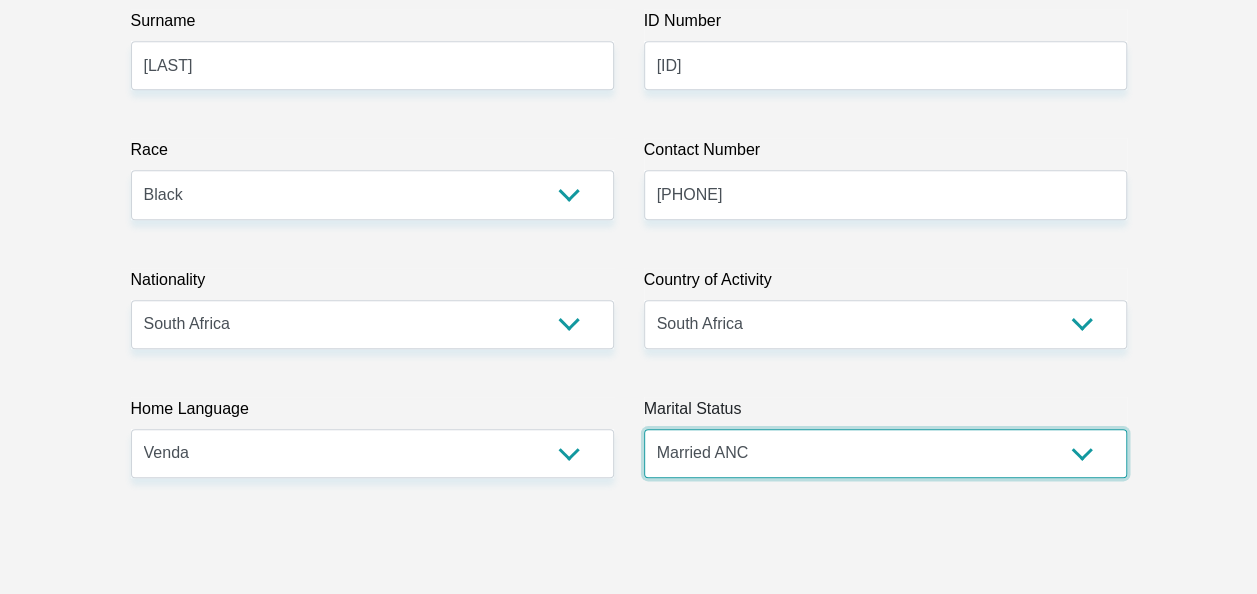 click on "Married ANC
Single
Divorced
Widowed
Married COP or Customary Law" at bounding box center (885, 453) 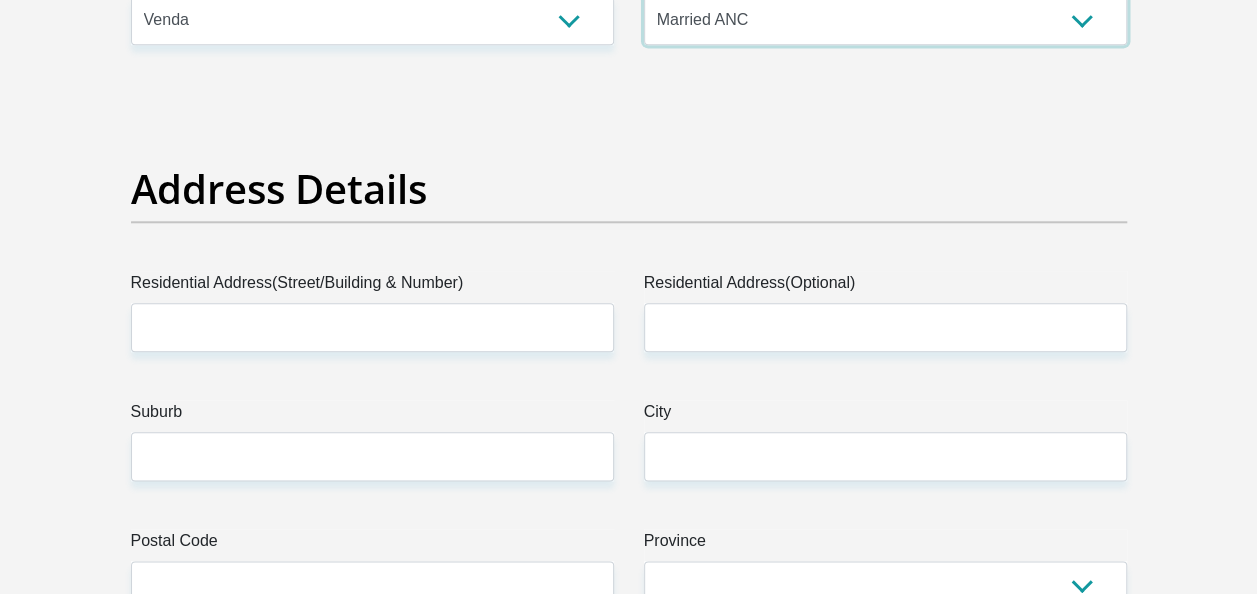 scroll, scrollTop: 942, scrollLeft: 0, axis: vertical 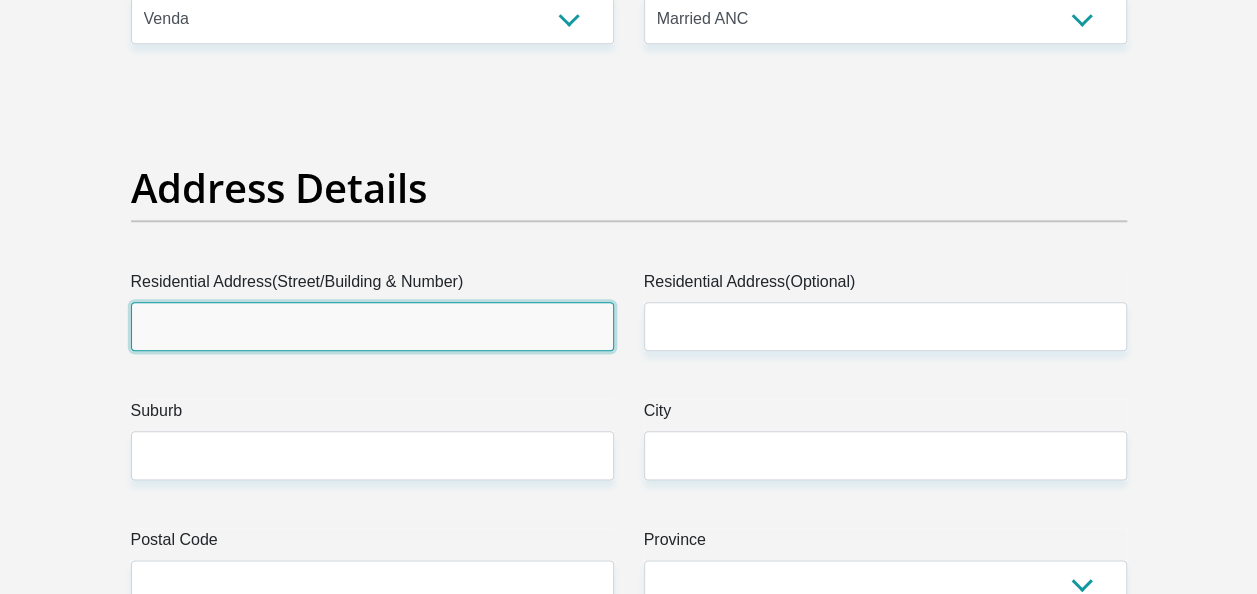 click on "Residential Address(Street/Building & Number)" at bounding box center [372, 326] 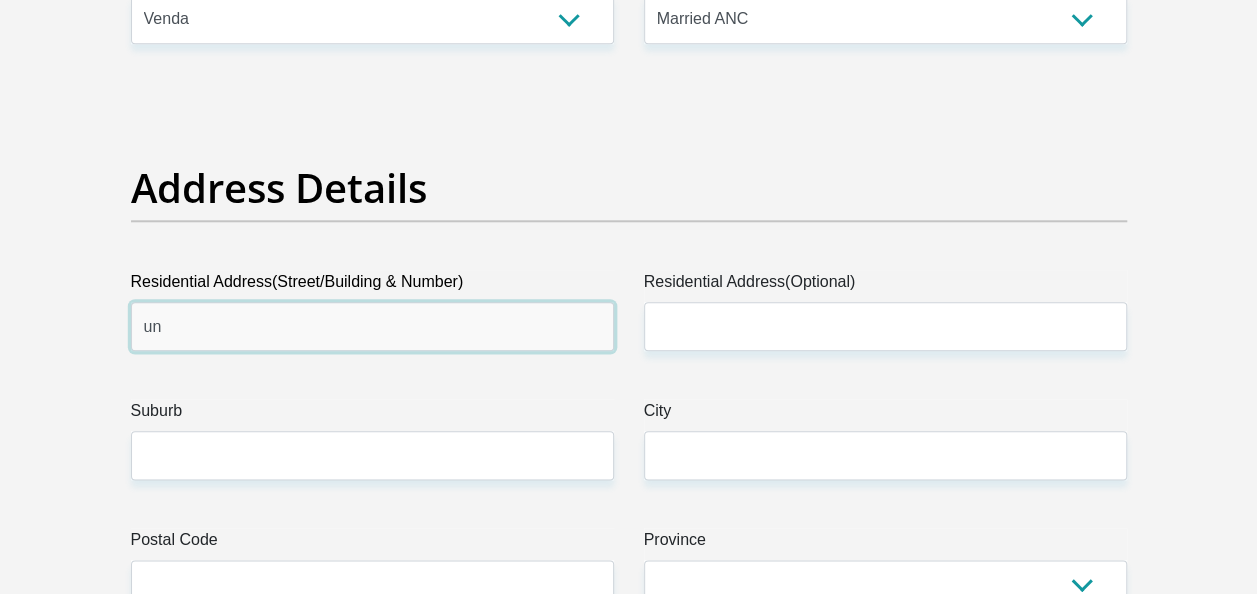type on "u" 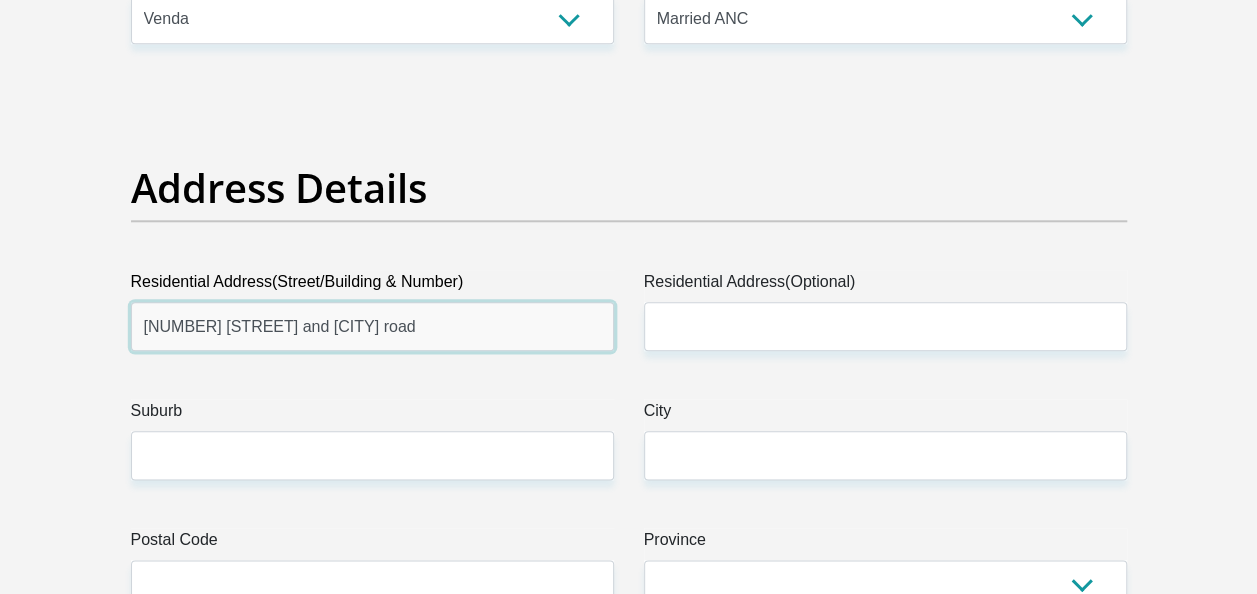 type on "[NUMBER] [STREET] and [CITY] road" 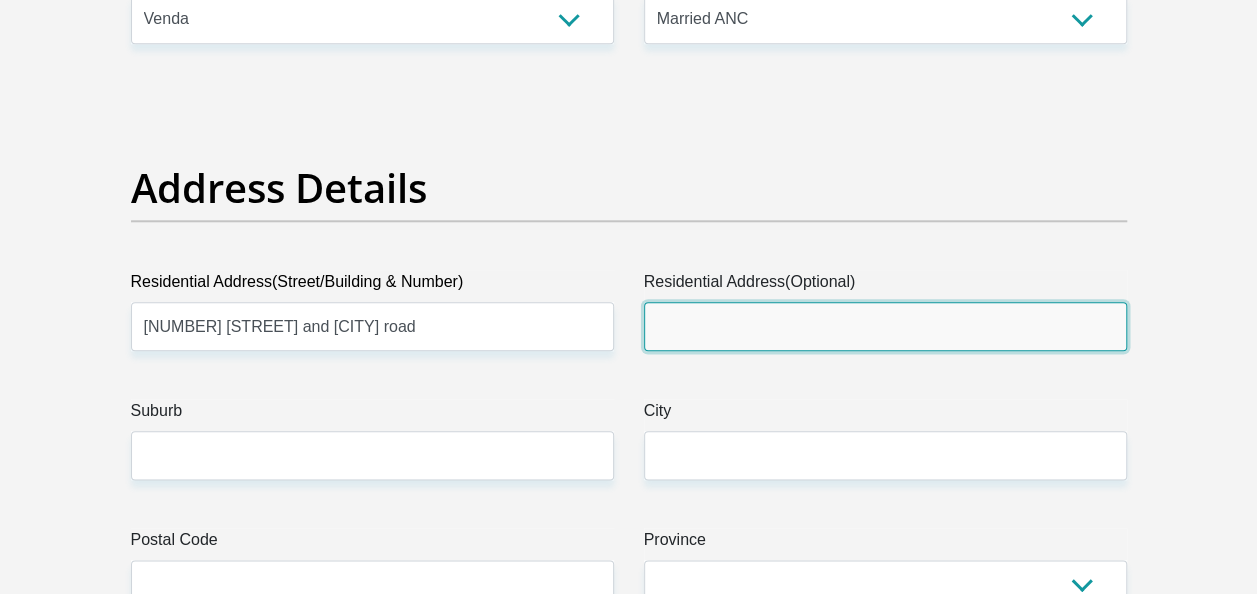 click on "Residential Address(Optional)" at bounding box center (885, 326) 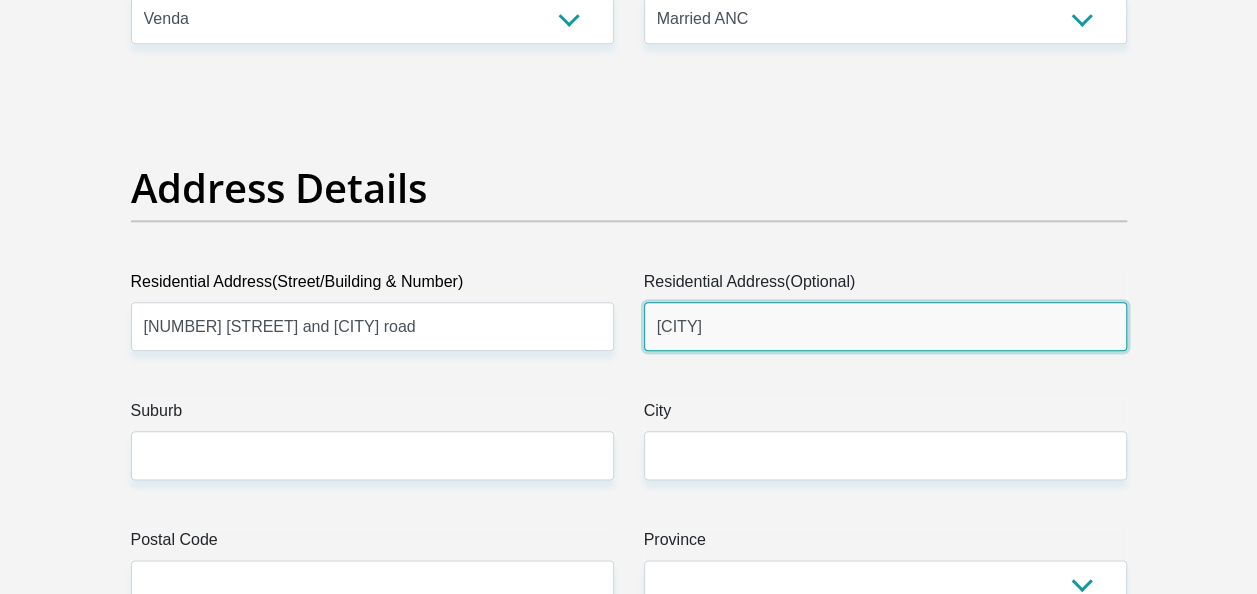 type on "[CITY]" 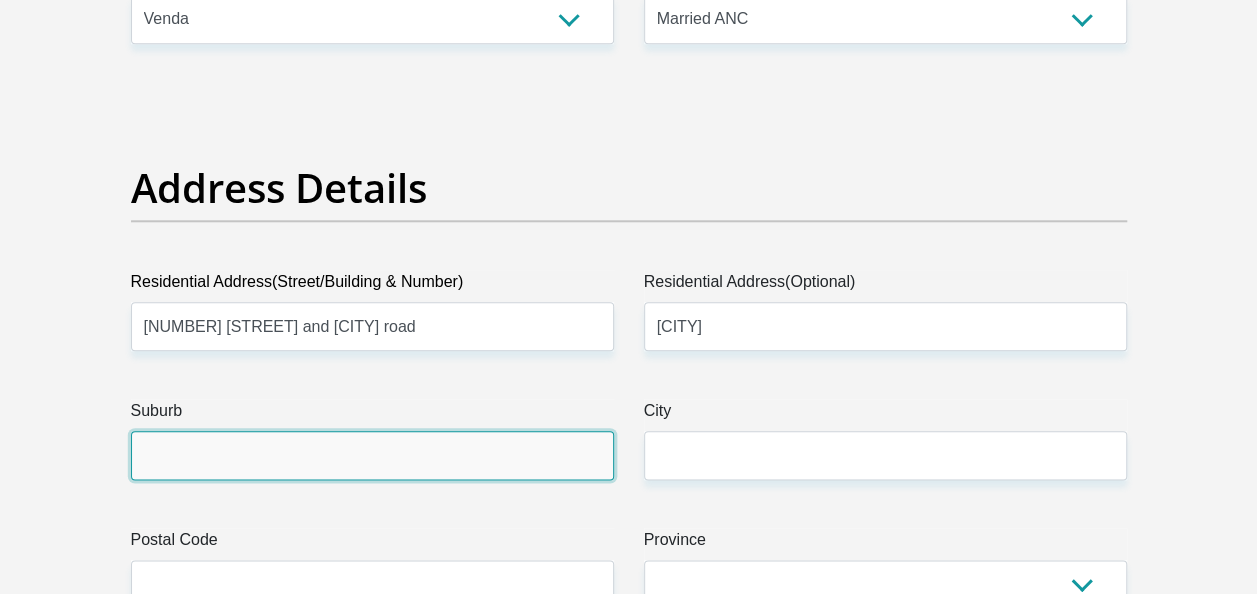 click on "Suburb" at bounding box center (372, 455) 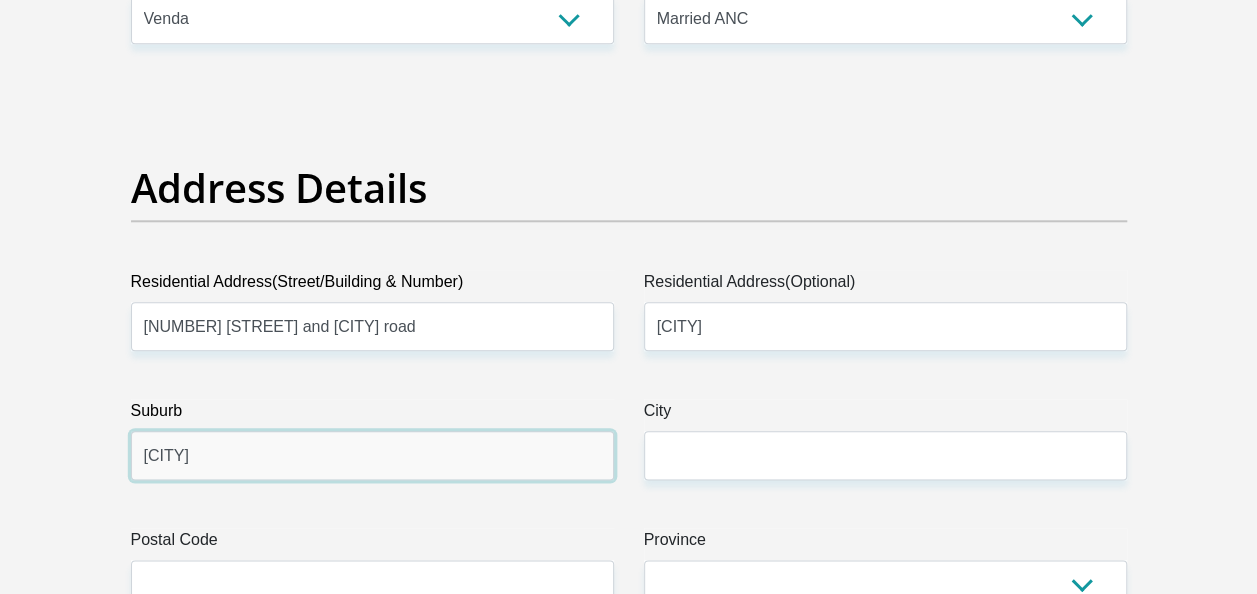 type on "[CITY]" 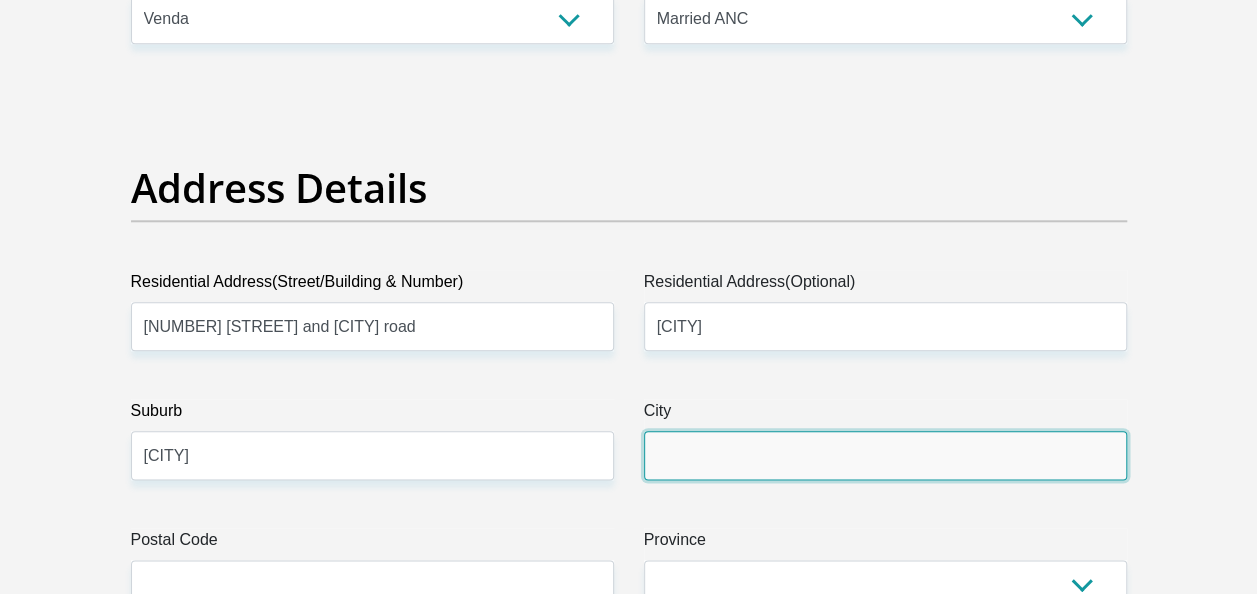click on "City" at bounding box center (885, 455) 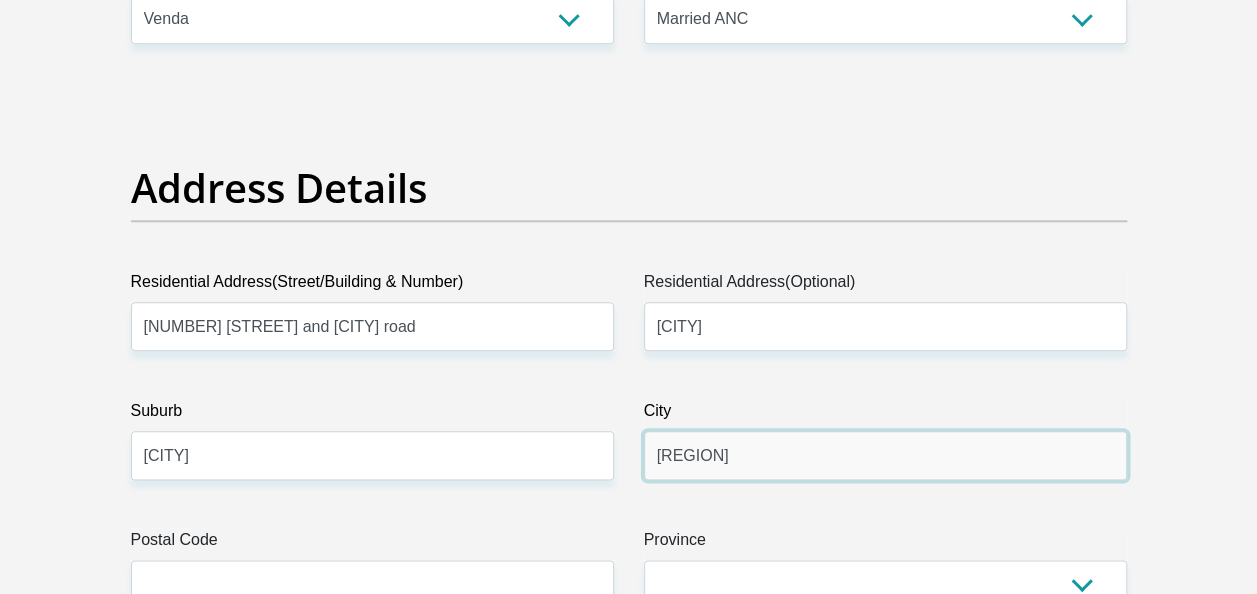 type on "[REGION]" 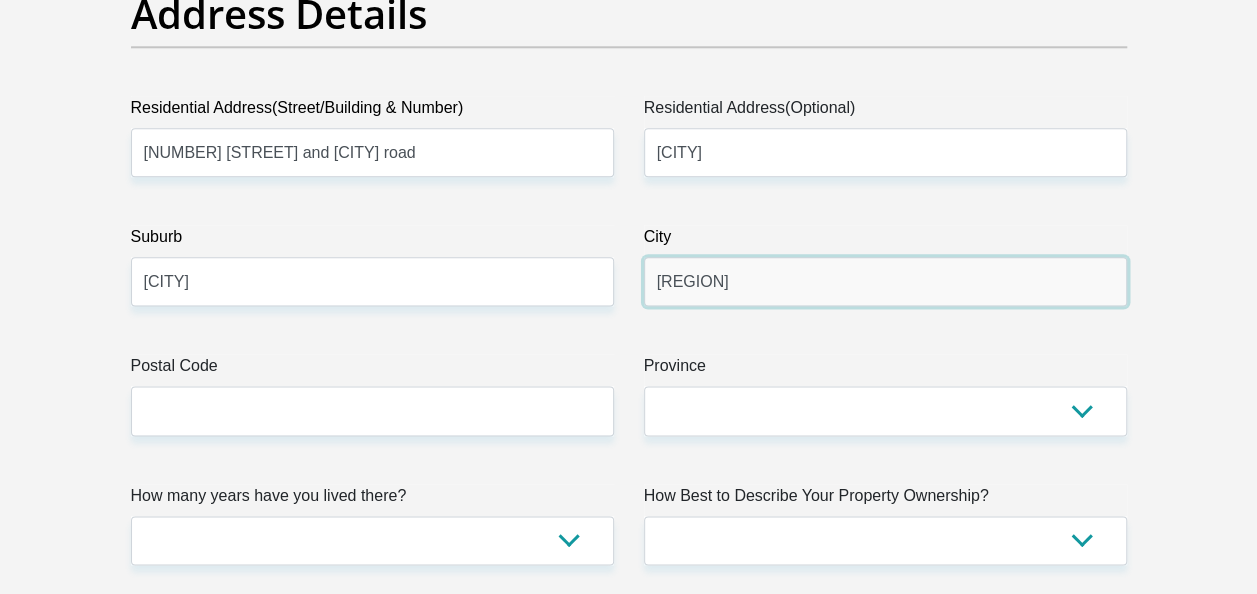 scroll, scrollTop: 1130, scrollLeft: 0, axis: vertical 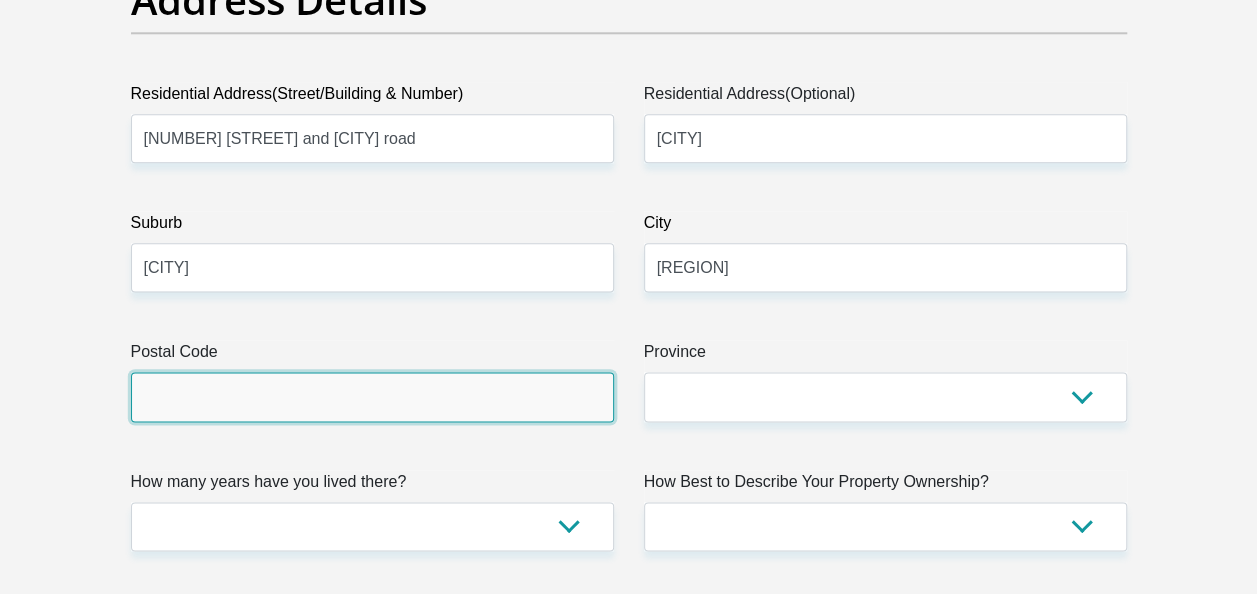 click on "Postal Code" at bounding box center (372, 396) 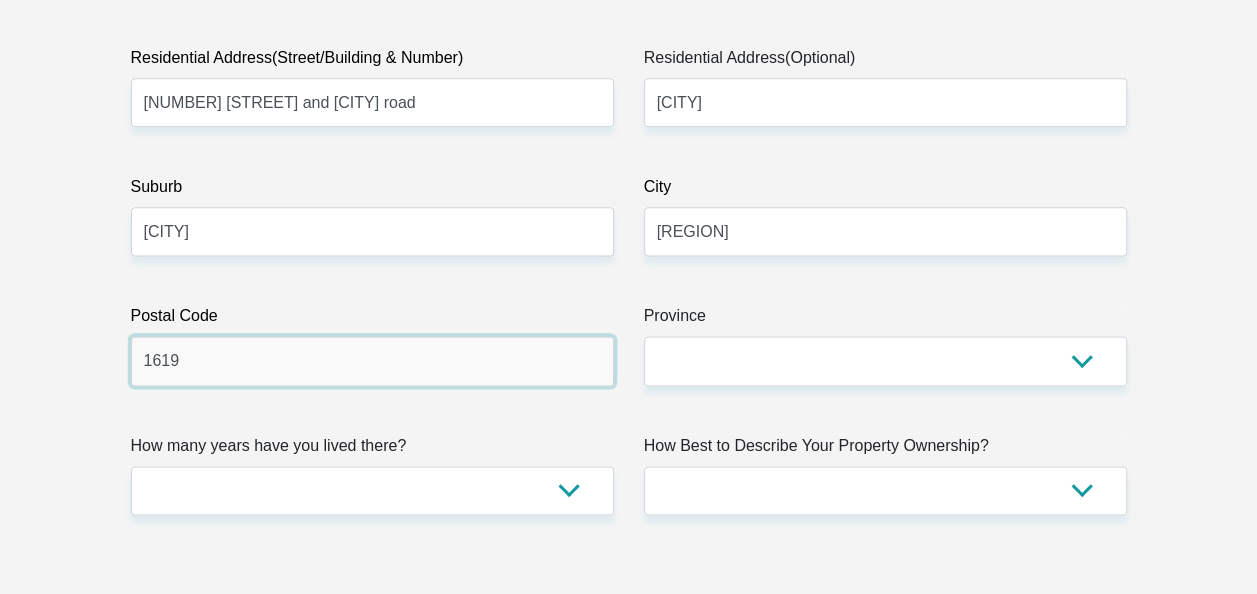 scroll, scrollTop: 1201, scrollLeft: 0, axis: vertical 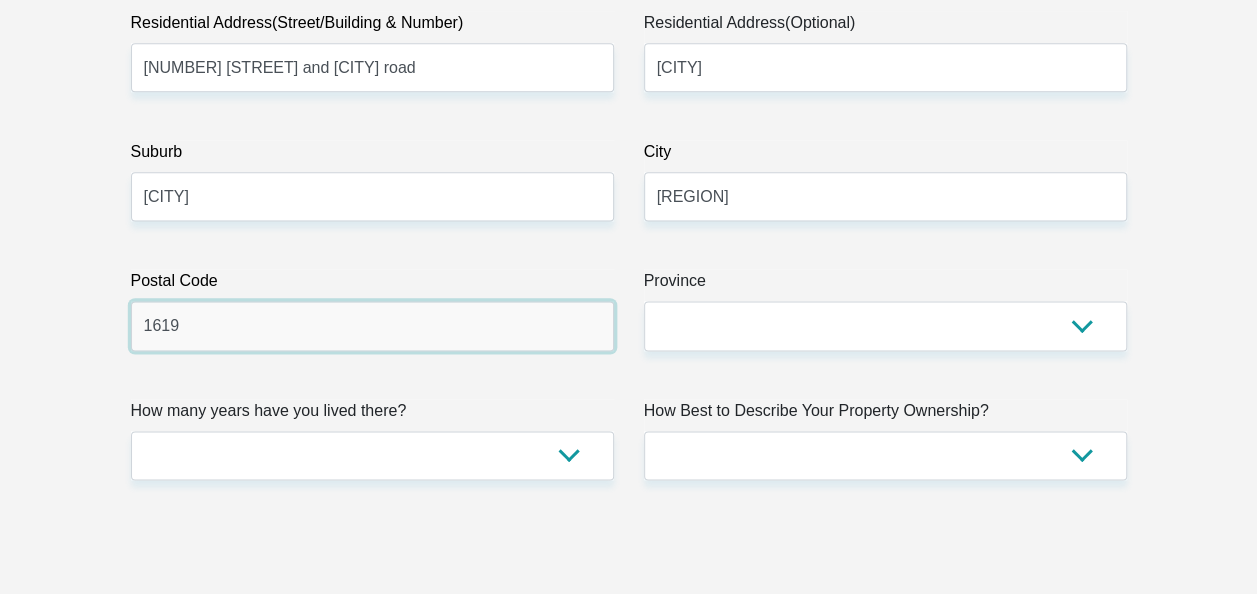 type on "1619" 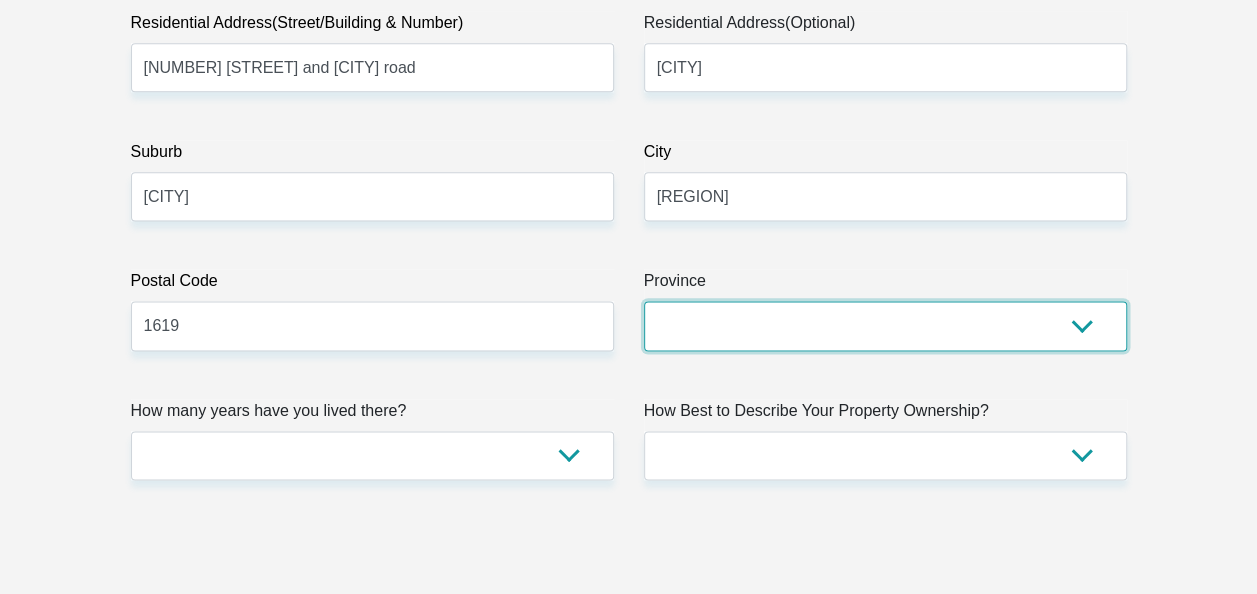 click on "Eastern Cape
Free State
Gauteng
KwaZulu-Natal
Limpopo
Mpumalanga
Northern Cape
North West
Western Cape" at bounding box center [885, 325] 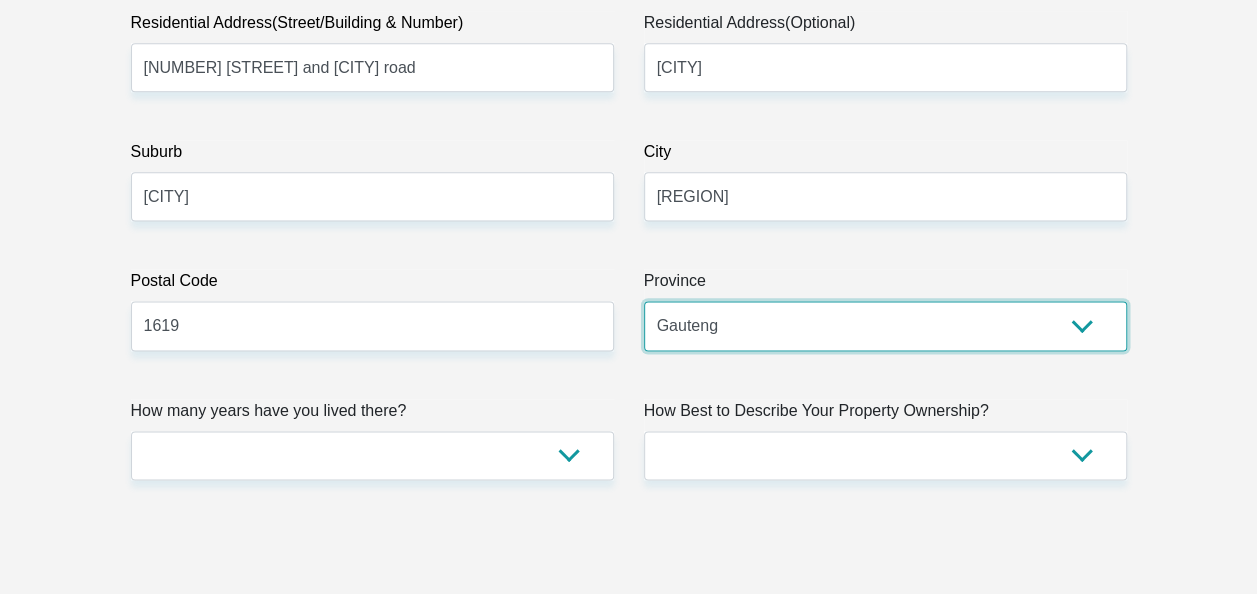 click on "Eastern Cape
Free State
Gauteng
KwaZulu-Natal
Limpopo
Mpumalanga
Northern Cape
North West
Western Cape" at bounding box center (885, 325) 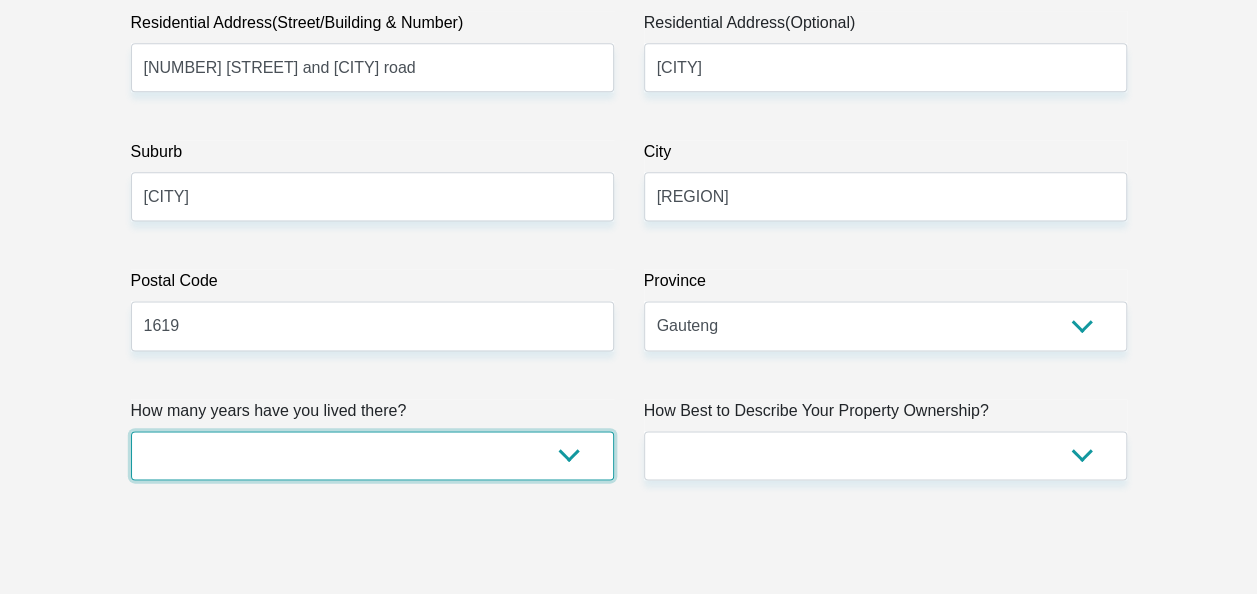 click on "less than 1 year
1-3 years
3-5 years
5+ years" at bounding box center (372, 455) 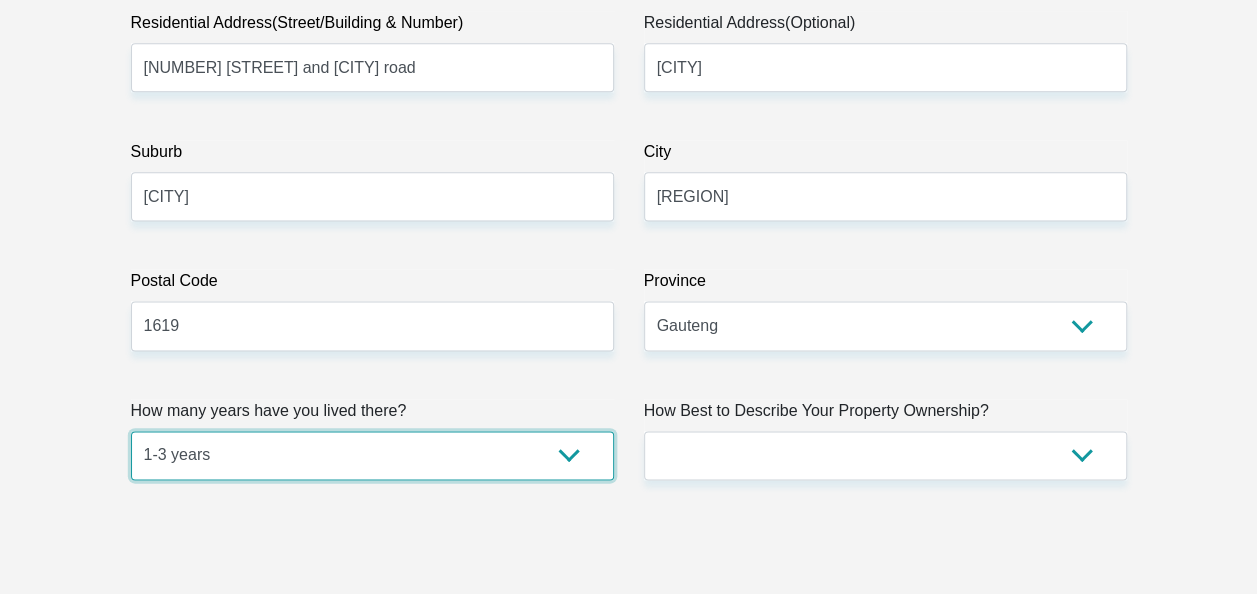 click on "less than 1 year
1-3 years
3-5 years
5+ years" at bounding box center [372, 455] 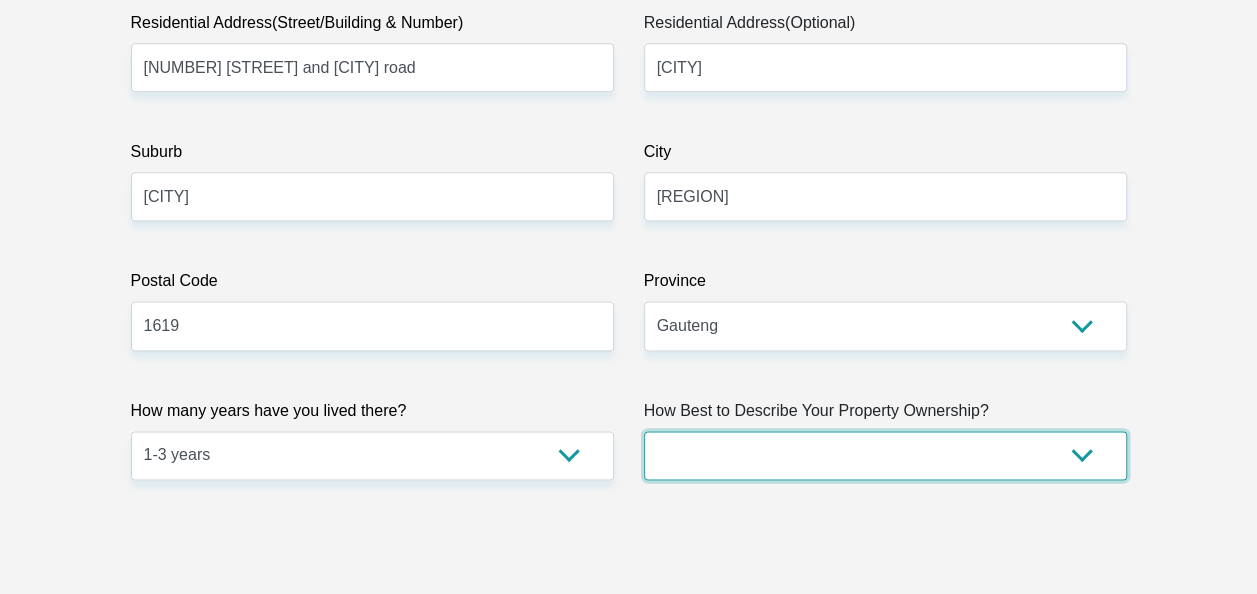 click on "Owned
Rented
Family Owned
Company Dwelling" at bounding box center [885, 455] 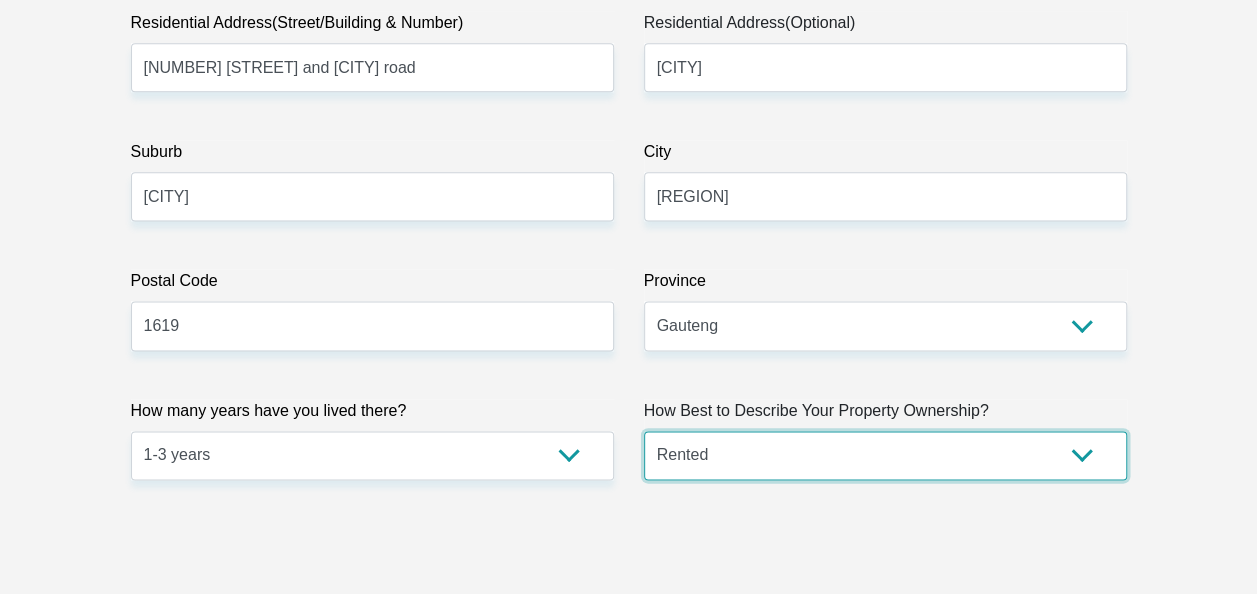 click on "Owned
Rented
Family Owned
Company Dwelling" at bounding box center (885, 455) 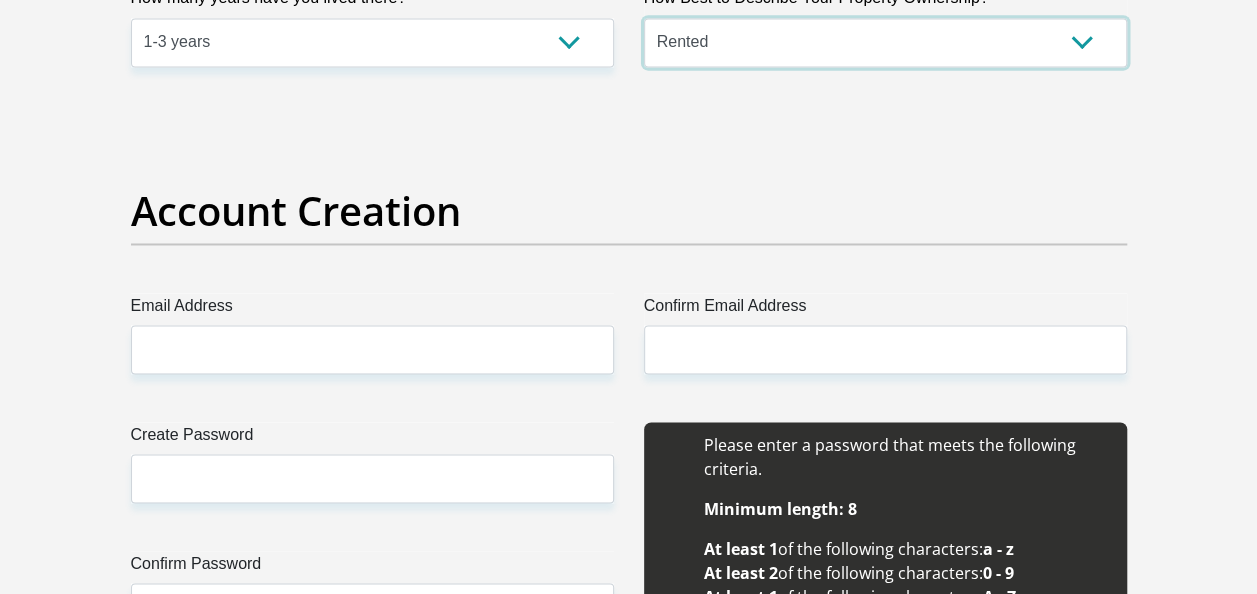scroll, scrollTop: 1614, scrollLeft: 0, axis: vertical 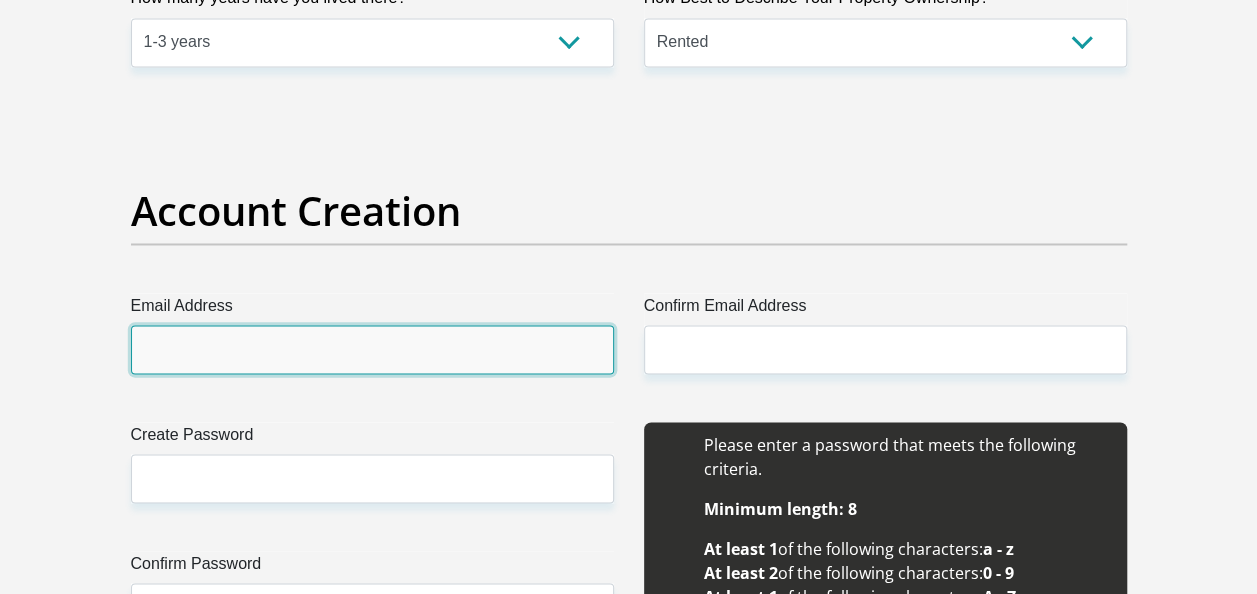 click on "Email Address" at bounding box center [372, 349] 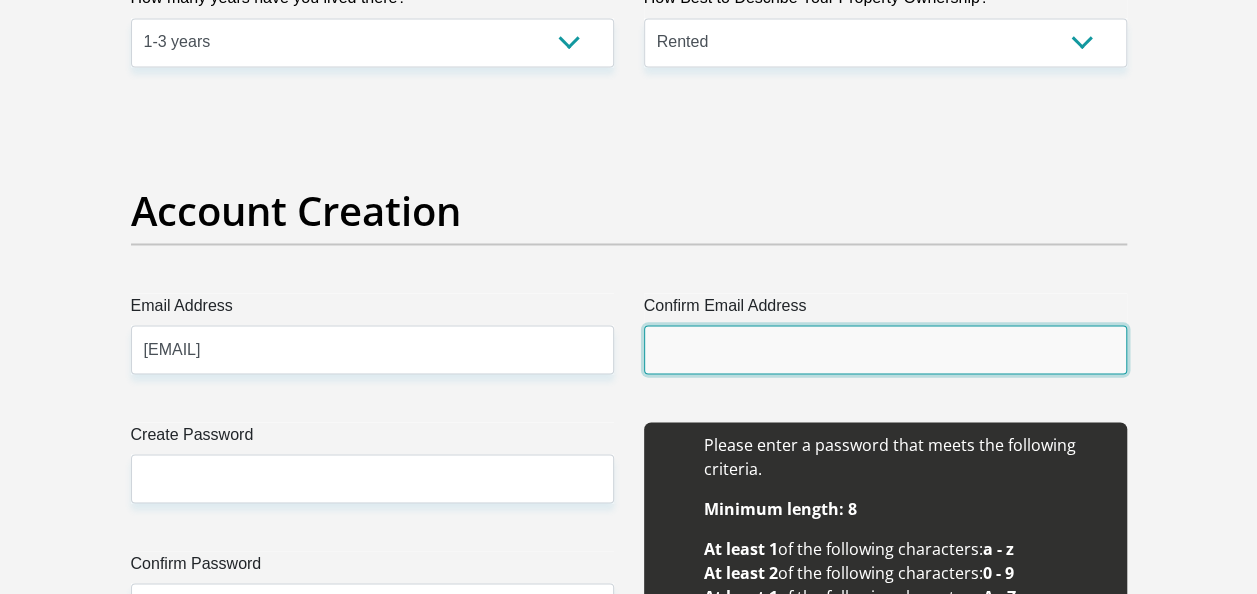 type on "[EMAIL]" 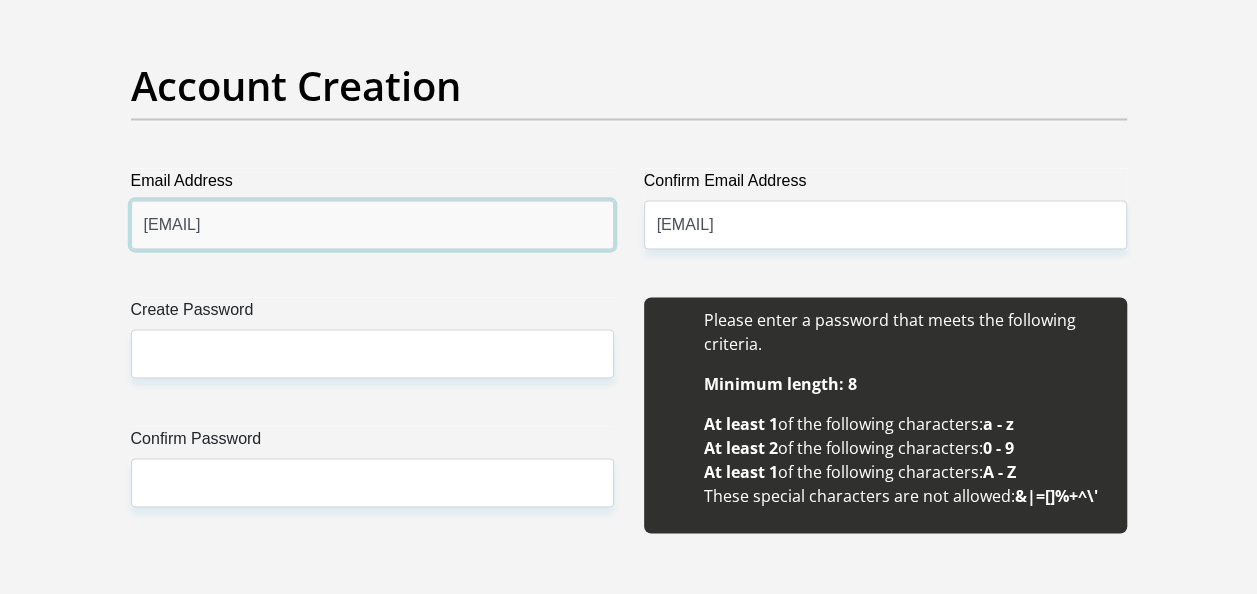 scroll, scrollTop: 1754, scrollLeft: 0, axis: vertical 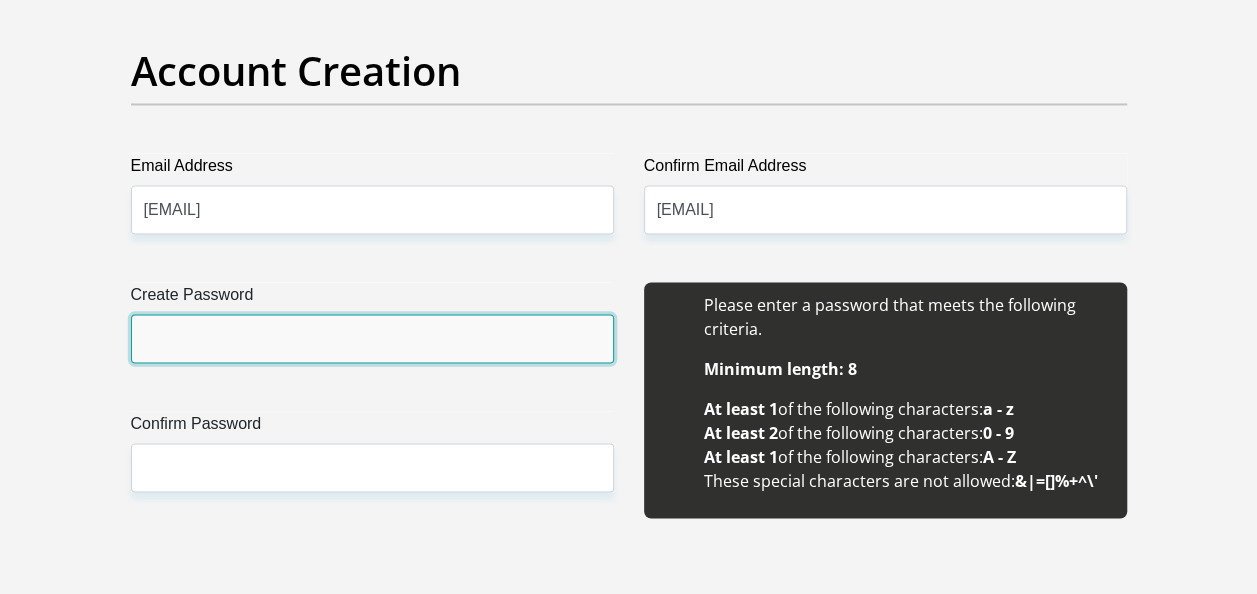 click on "Create Password" at bounding box center [372, 338] 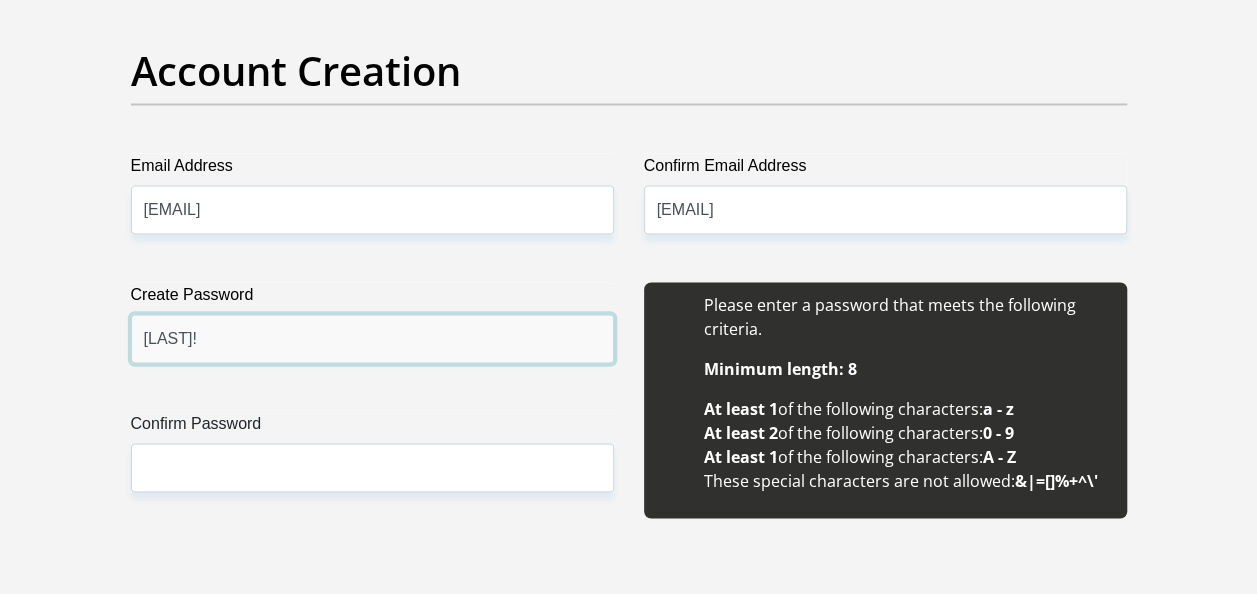 type on "[LAST]!" 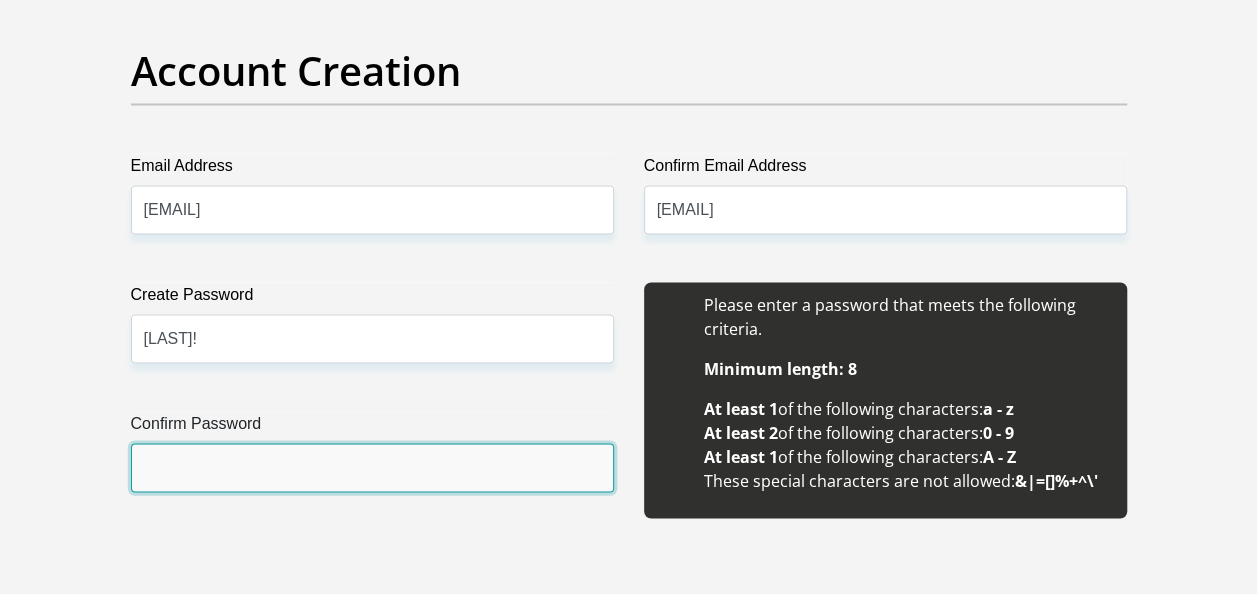 click on "Confirm Password" at bounding box center (372, 467) 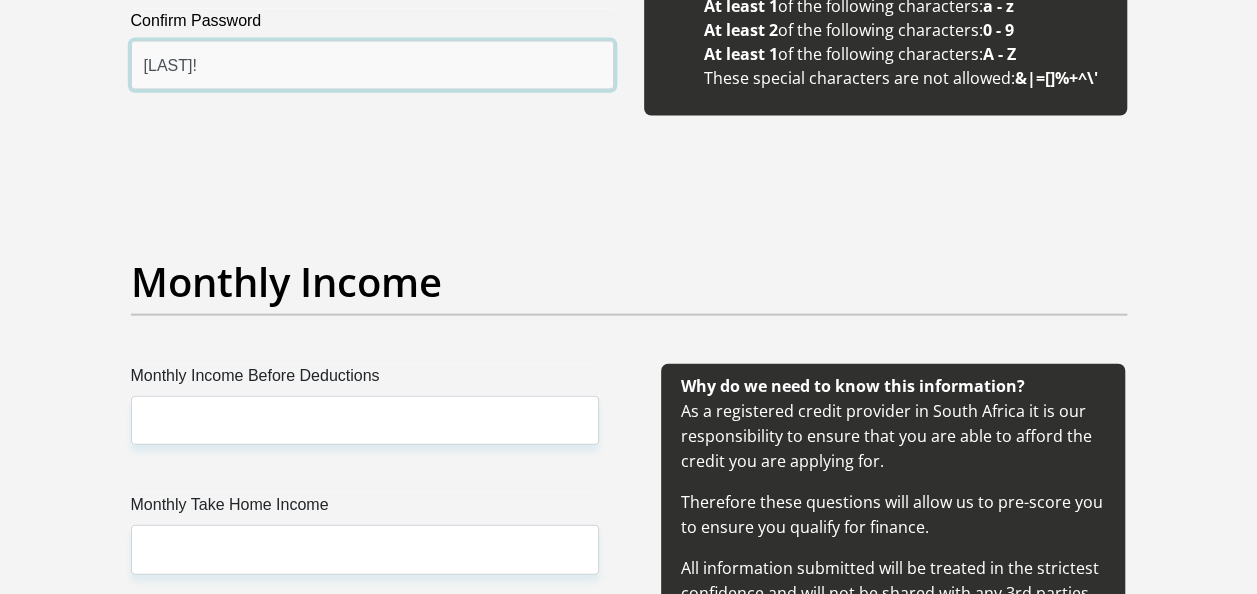 scroll, scrollTop: 2157, scrollLeft: 0, axis: vertical 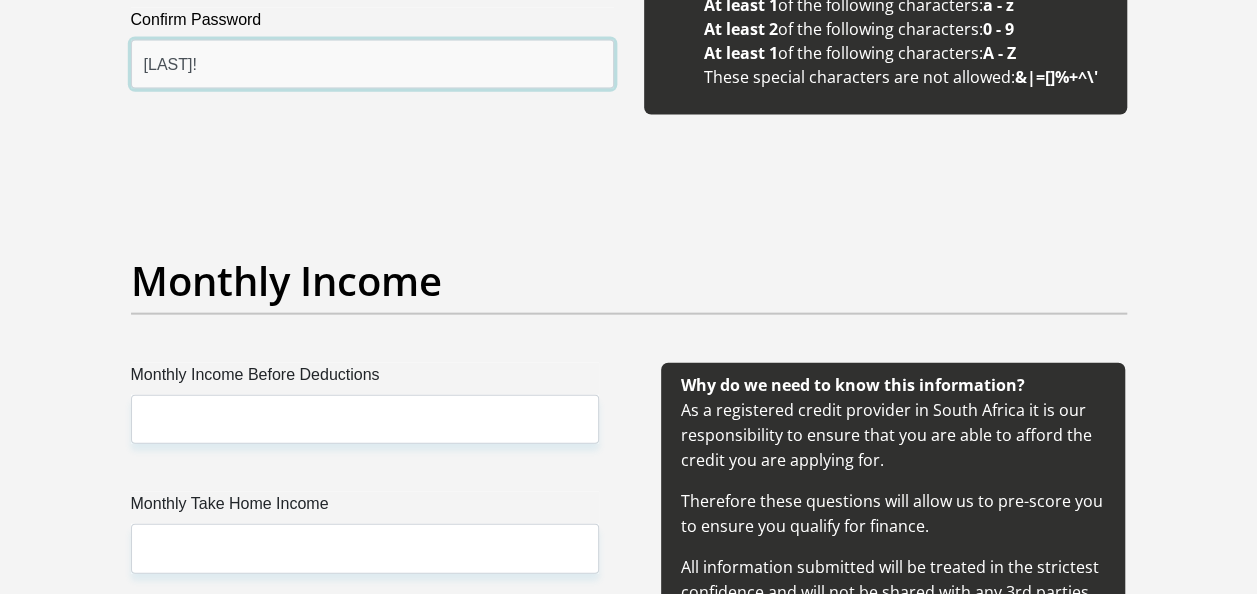type on "[LAST]!" 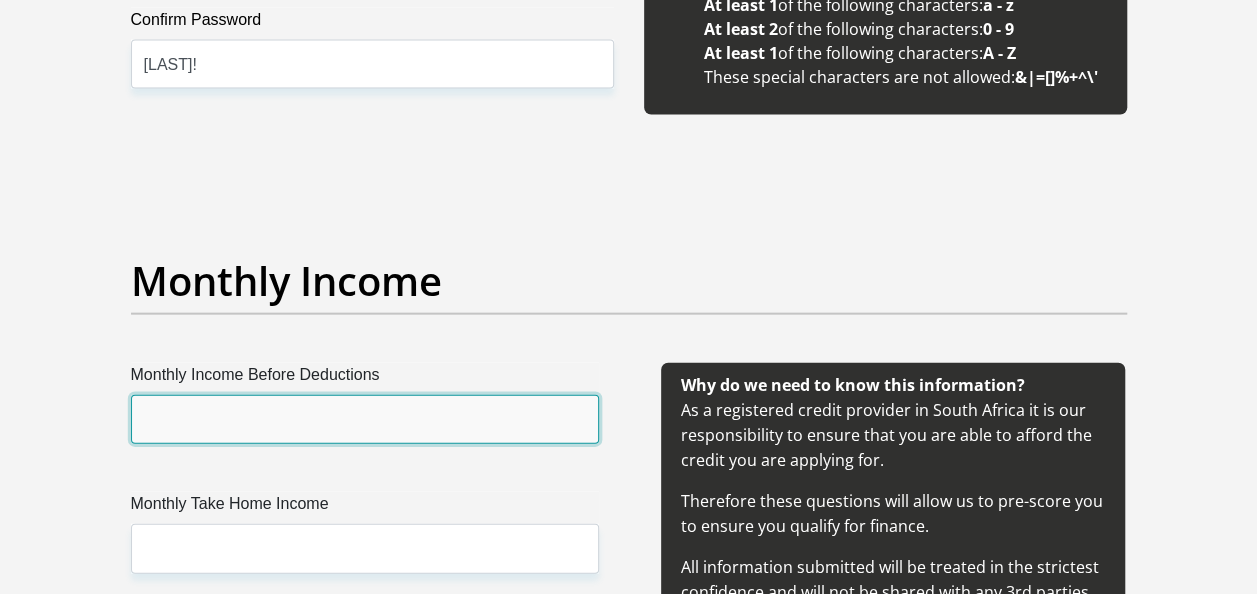 click on "Monthly Income Before Deductions" at bounding box center (365, 419) 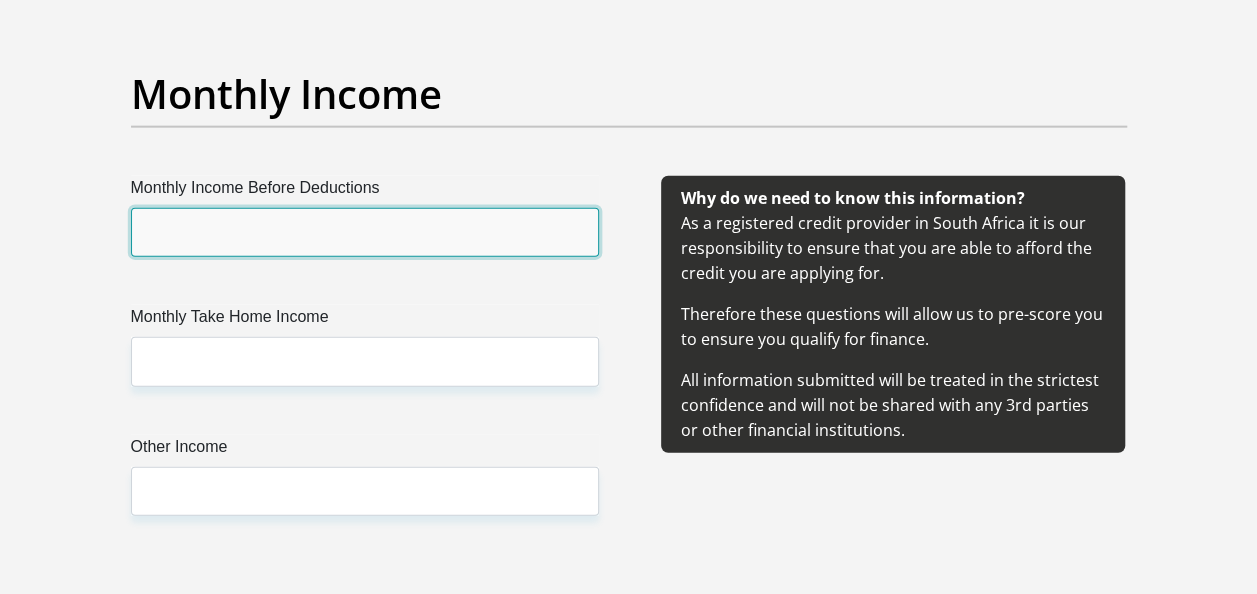 scroll, scrollTop: 2342, scrollLeft: 0, axis: vertical 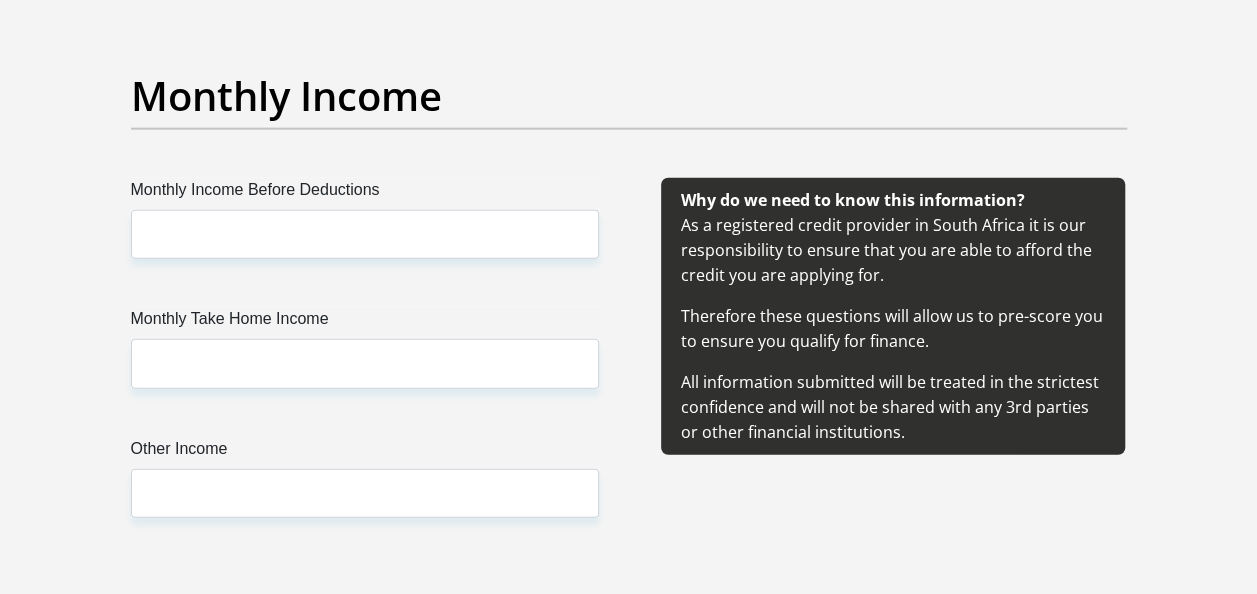 click on "Monthly Income Before Deductions" at bounding box center (365, 194) 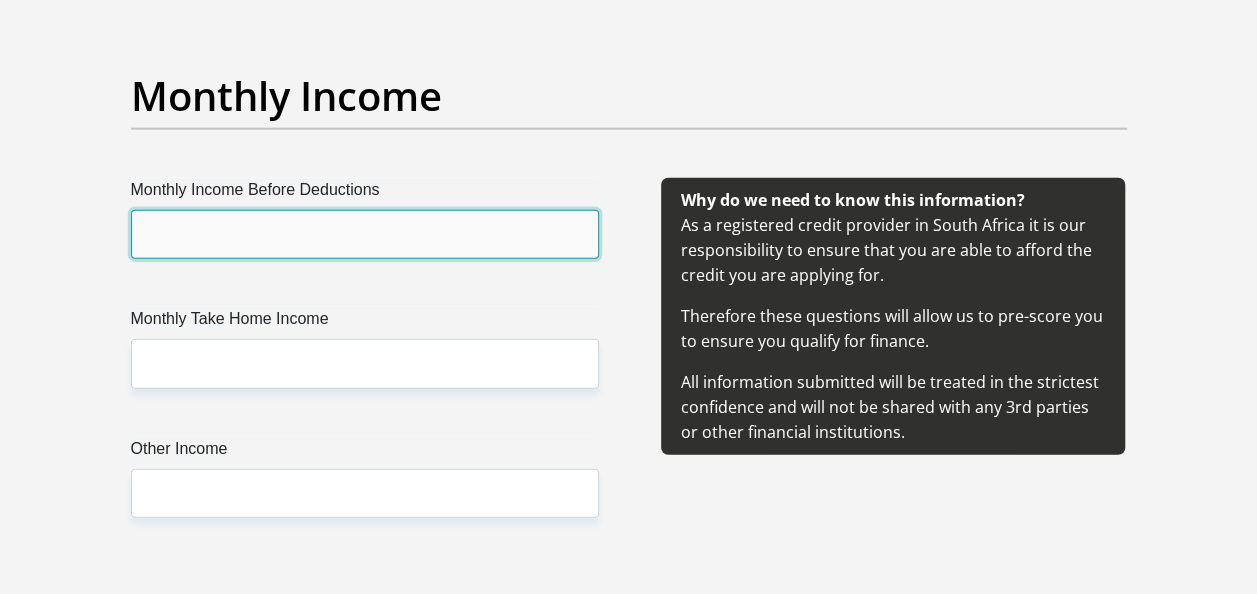 click on "Monthly Income Before Deductions" at bounding box center (365, 234) 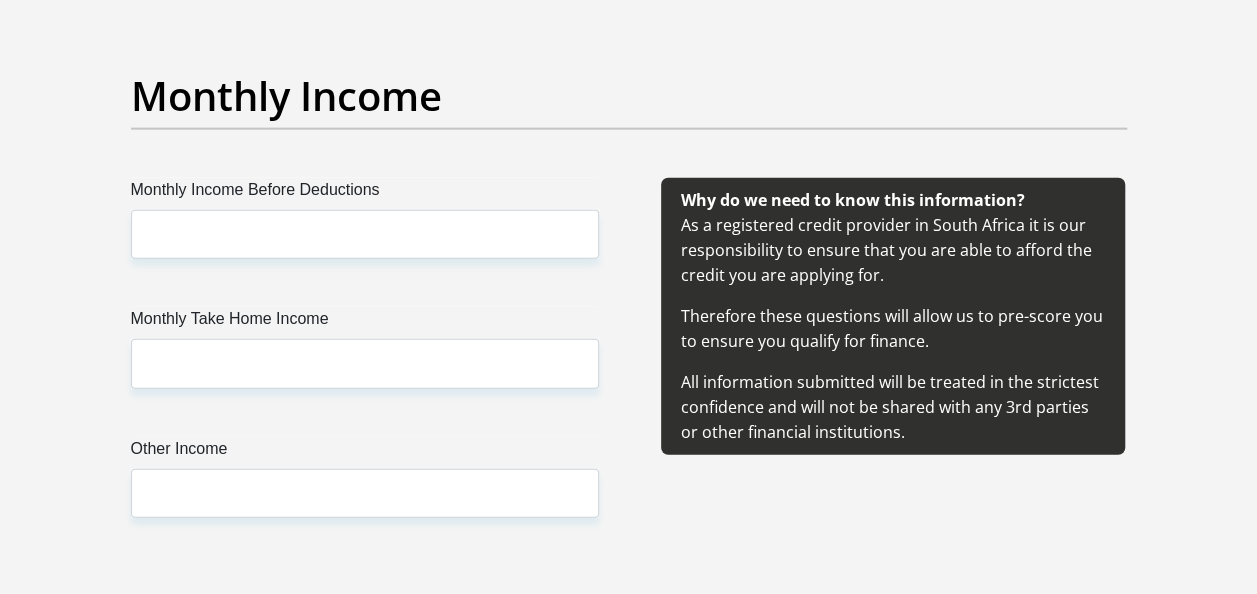 click on "Monthly Income Before Deductions
Monthly Take Home Income
Other Income" at bounding box center (365, 372) 